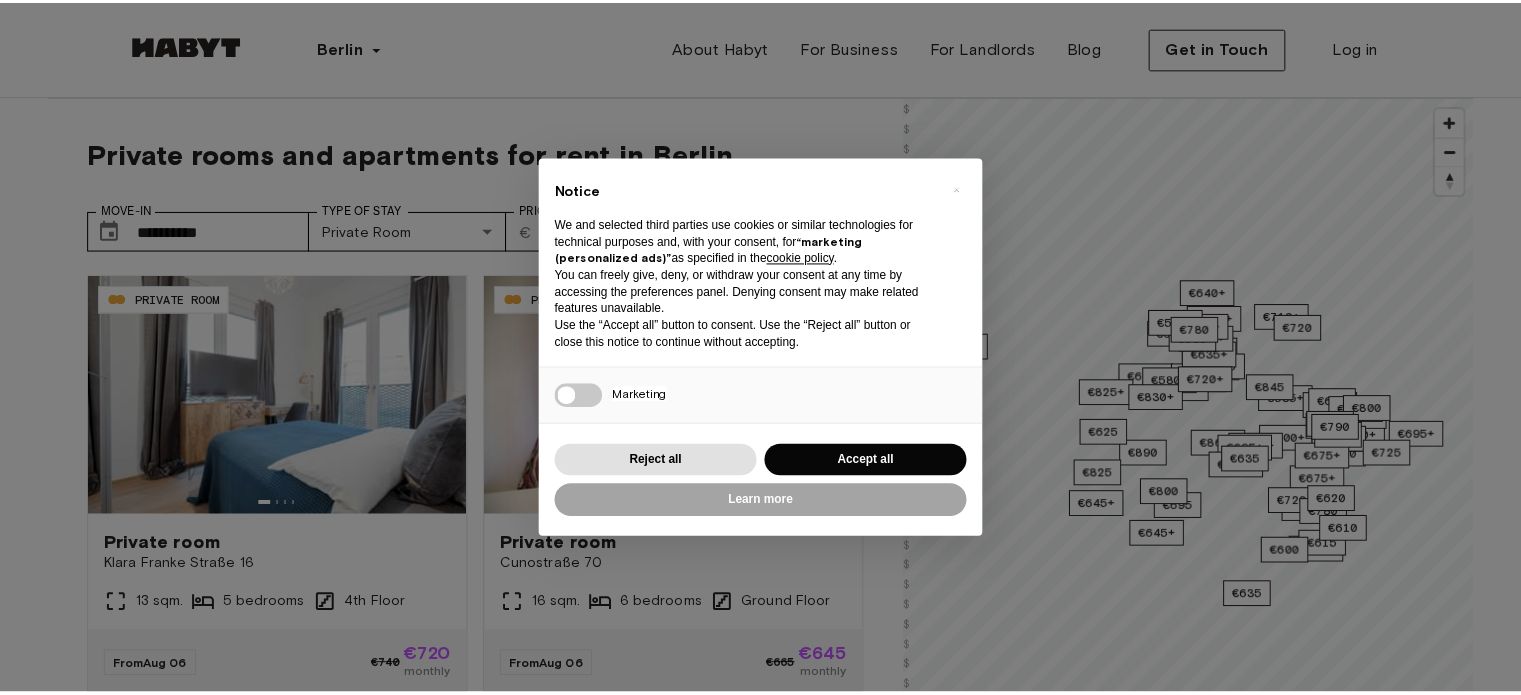 scroll, scrollTop: 56, scrollLeft: 0, axis: vertical 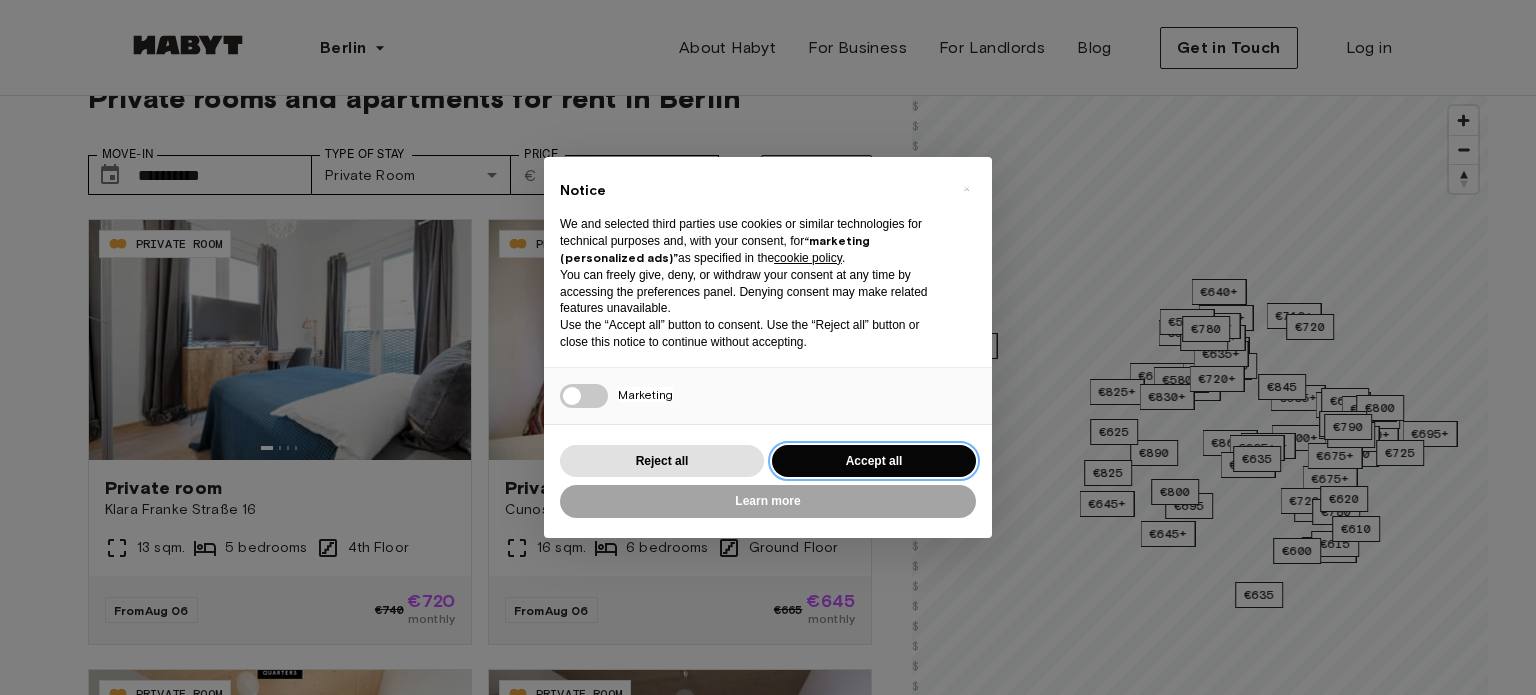 click on "Accept all" at bounding box center (874, 461) 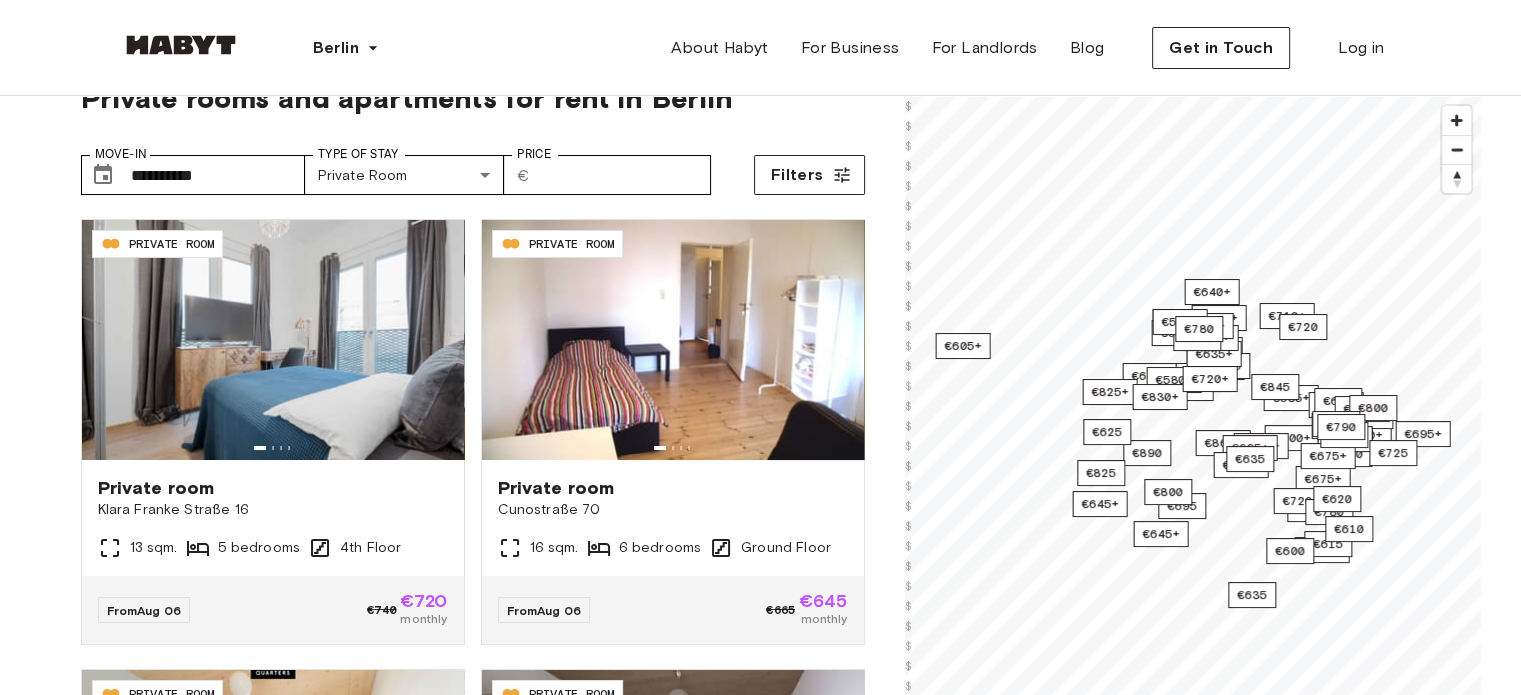 scroll, scrollTop: 0, scrollLeft: 0, axis: both 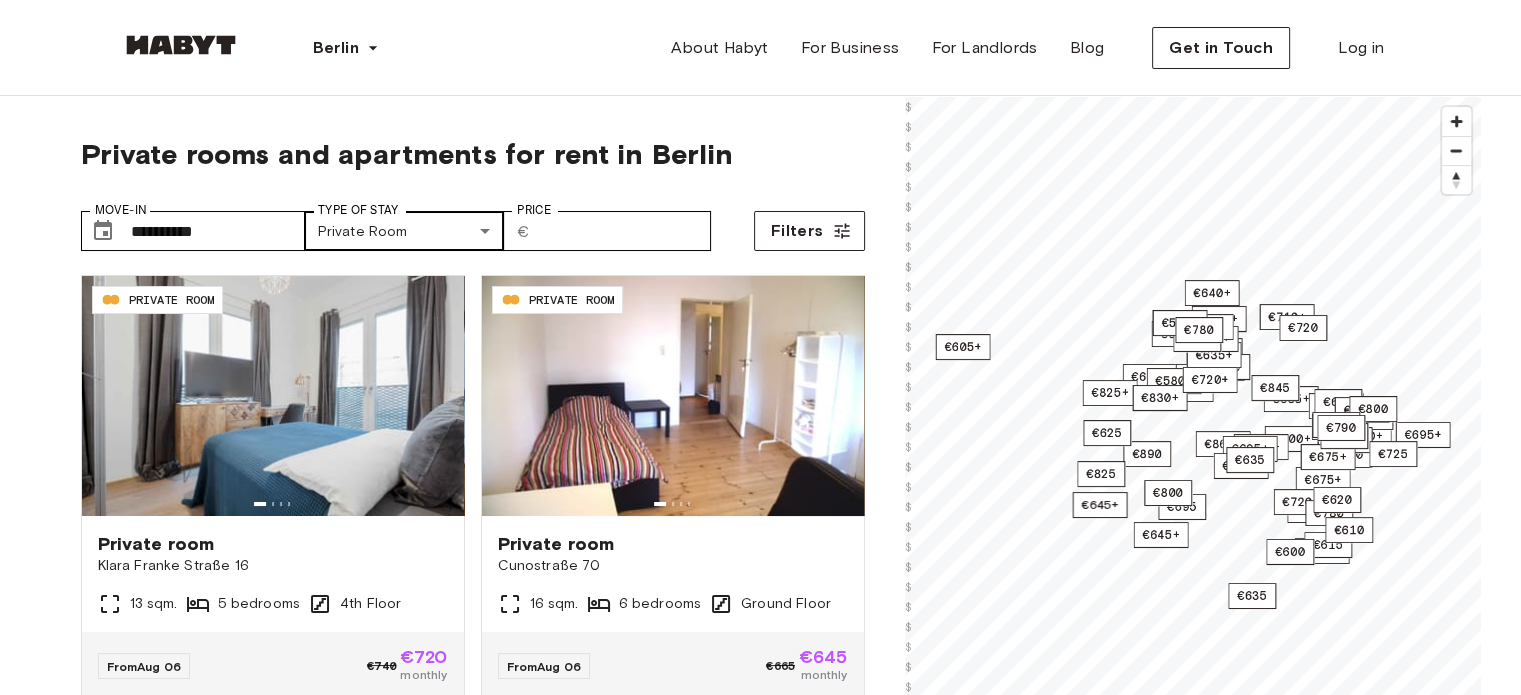 click on "**********" at bounding box center (760, 2355) 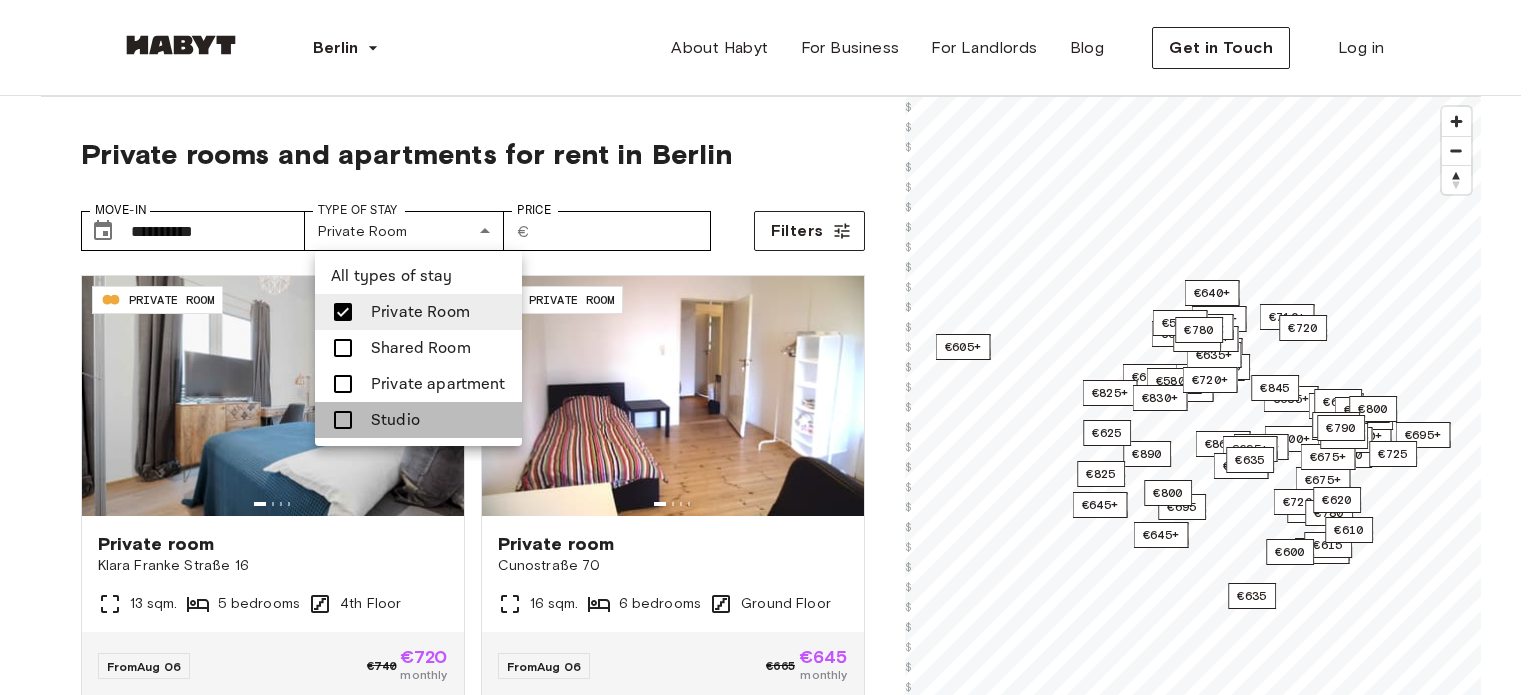 click on "Studio" at bounding box center (418, 420) 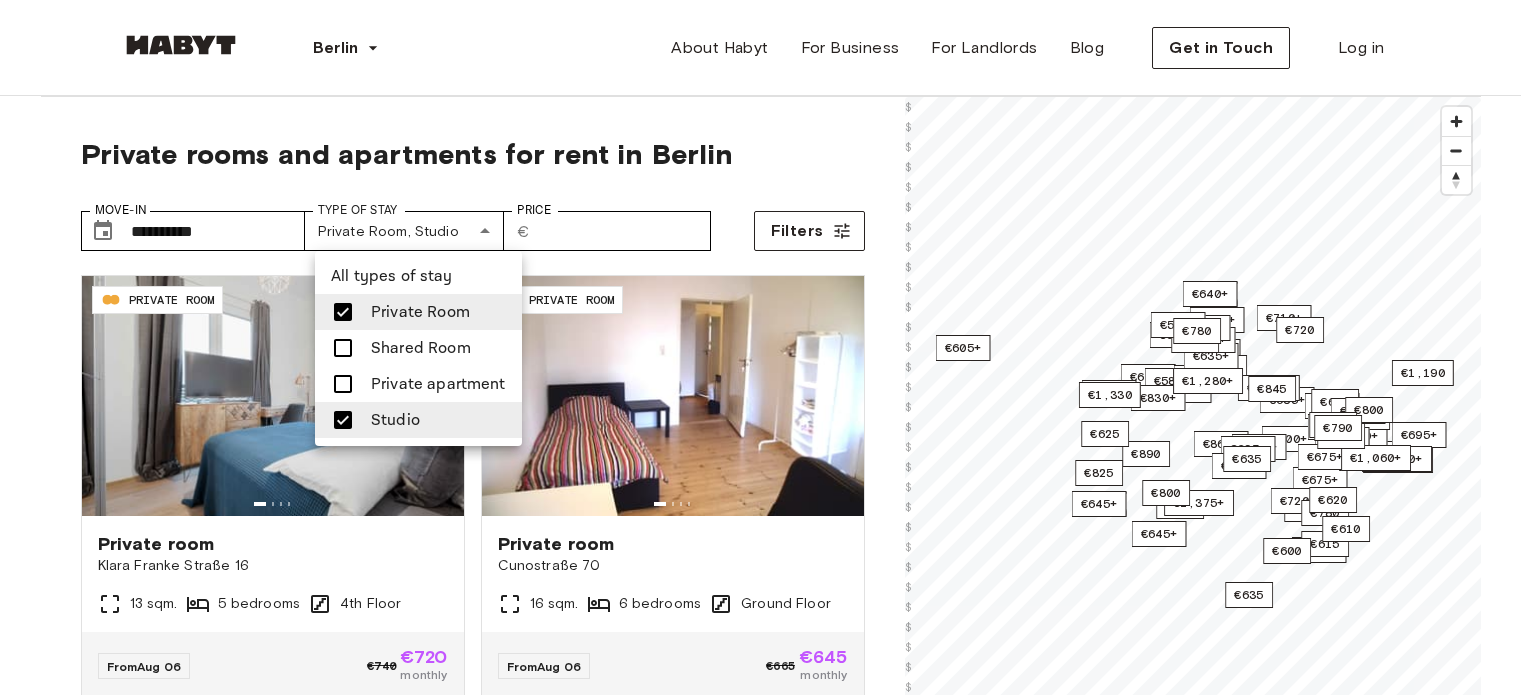click on "Private Room" at bounding box center [420, 312] 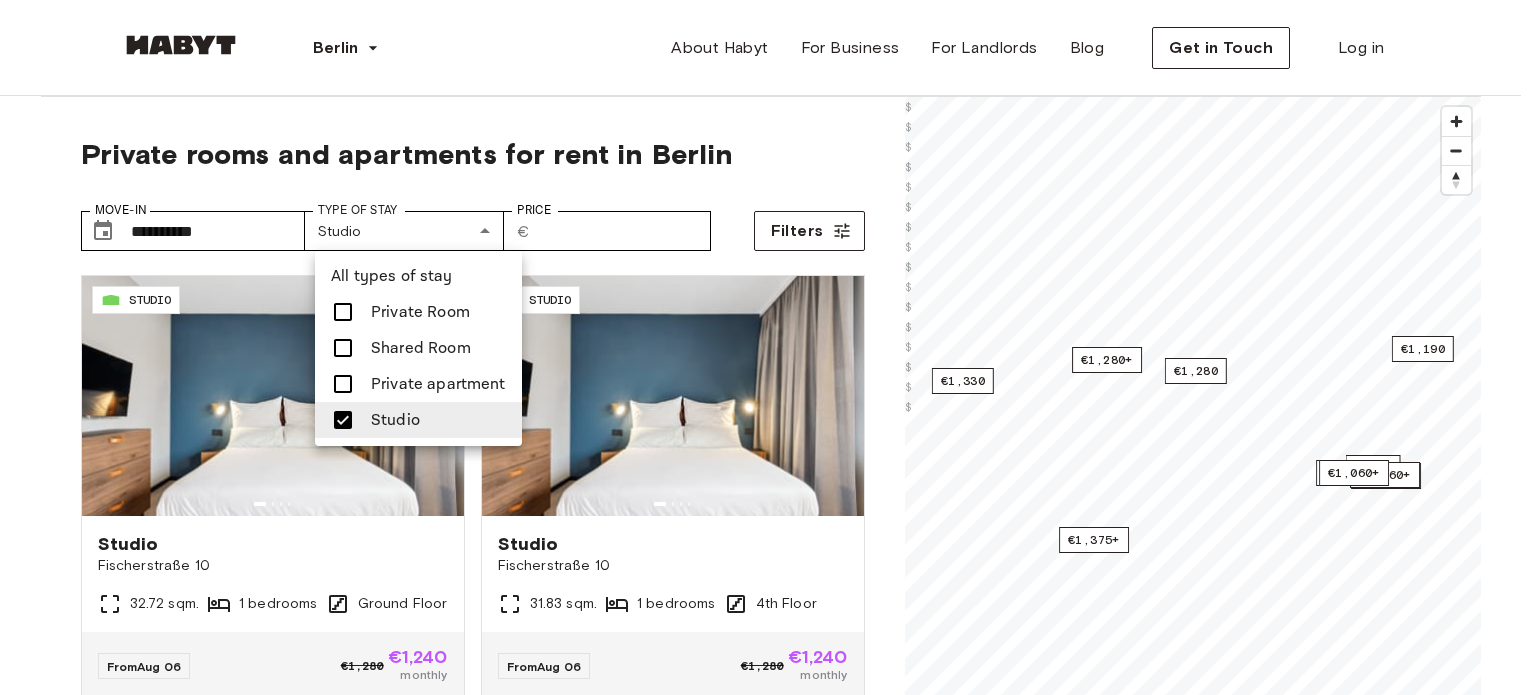 click at bounding box center (768, 347) 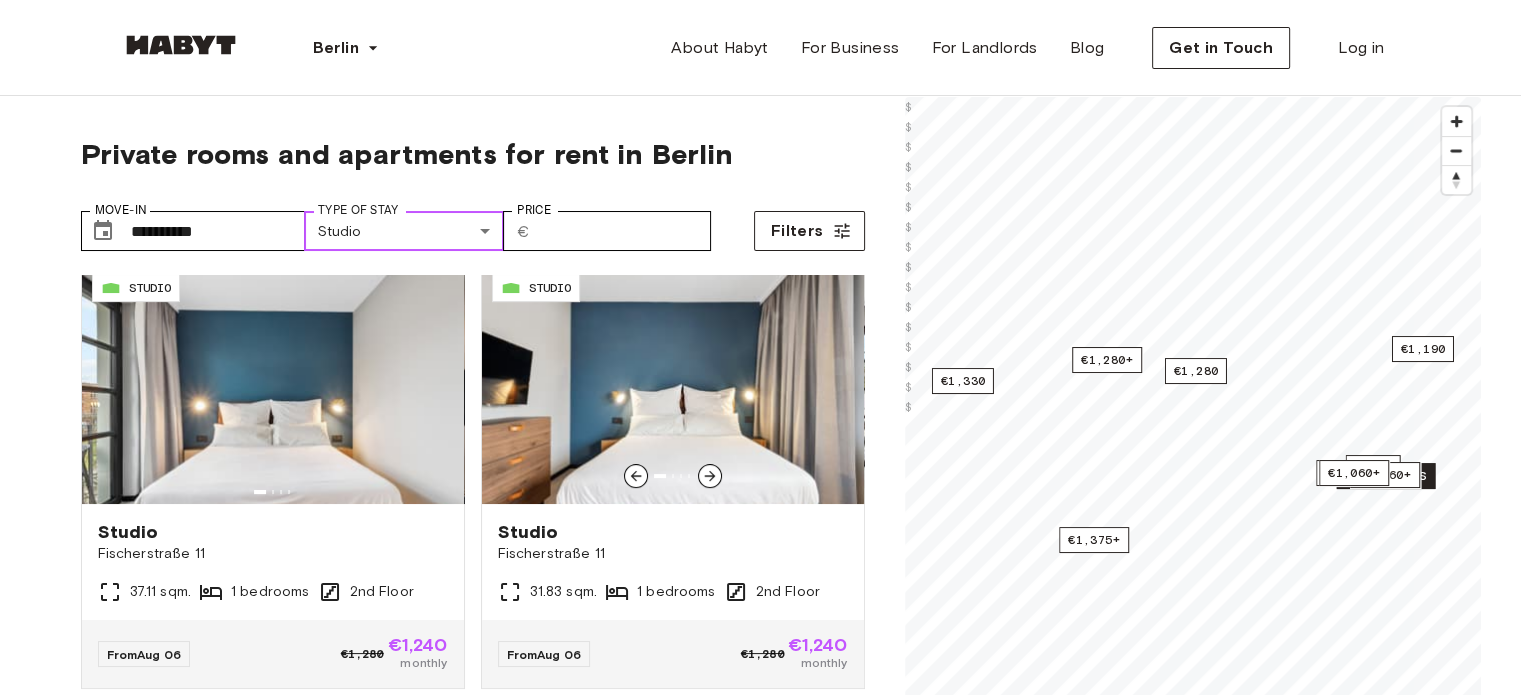 scroll, scrollTop: 542, scrollLeft: 0, axis: vertical 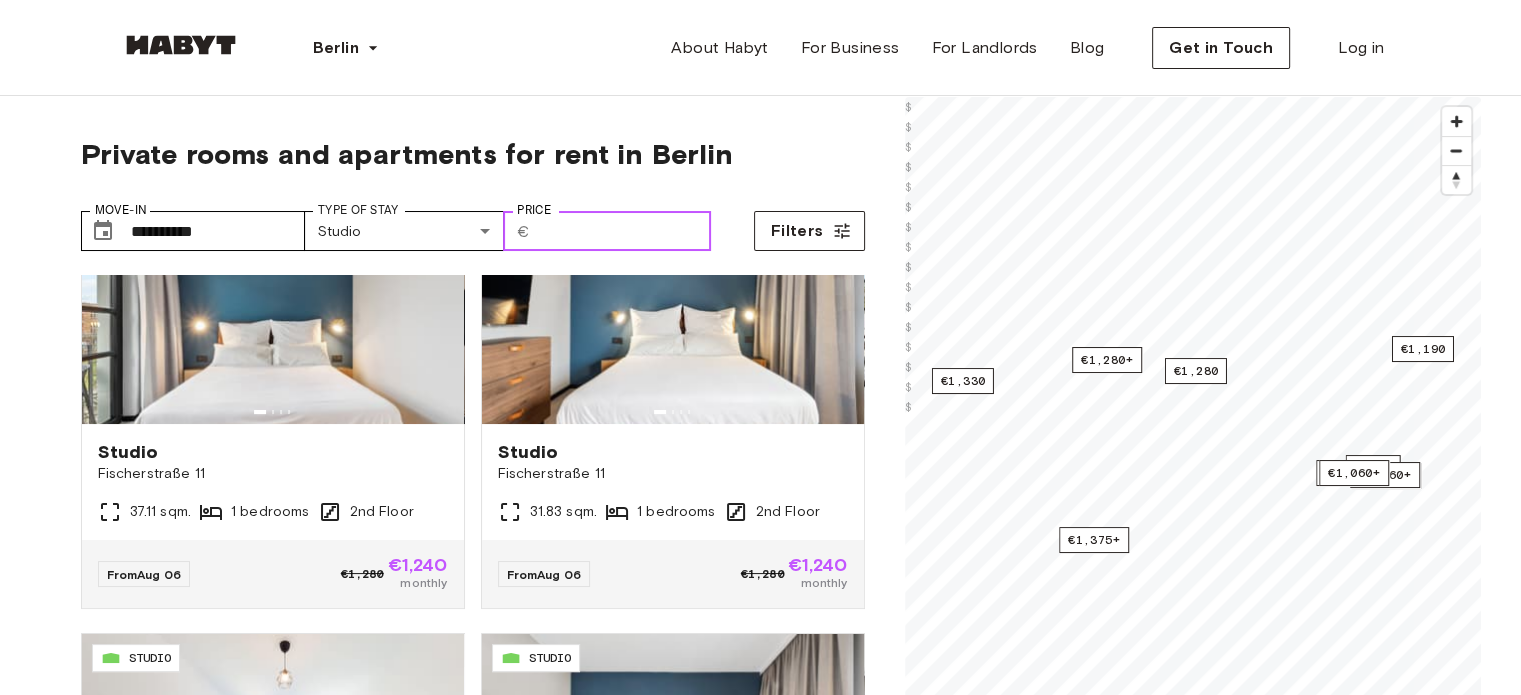 click on "Price" at bounding box center (624, 231) 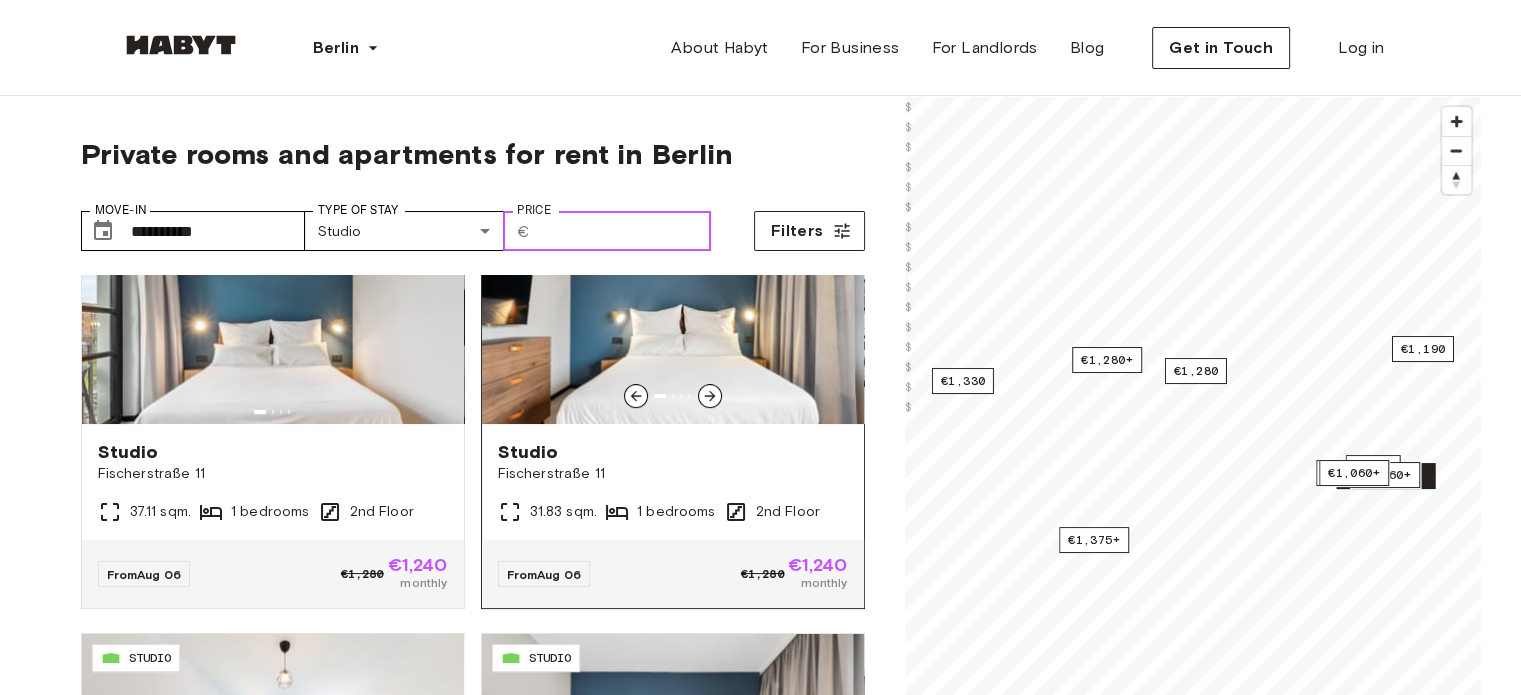 scroll, scrollTop: 796, scrollLeft: 0, axis: vertical 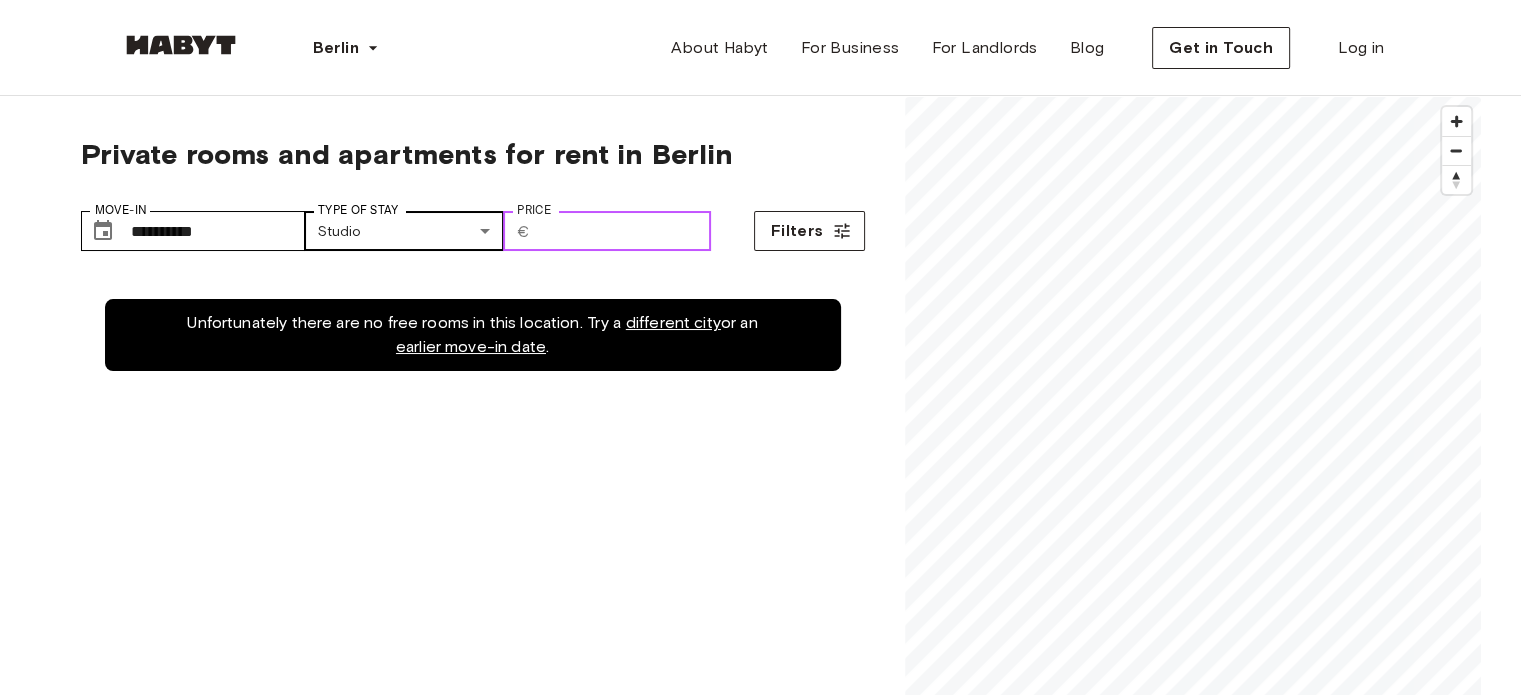 type on "***" 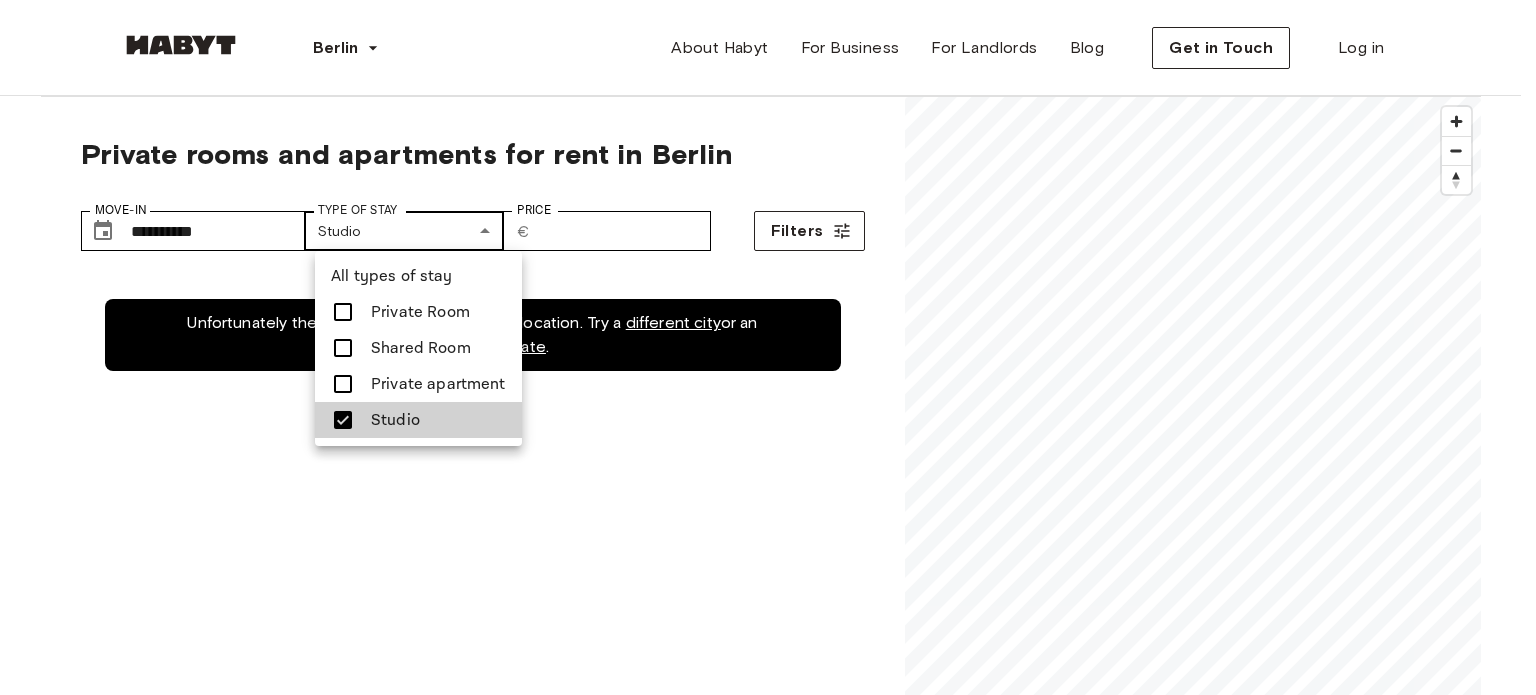 click on "**********" at bounding box center [768, 2355] 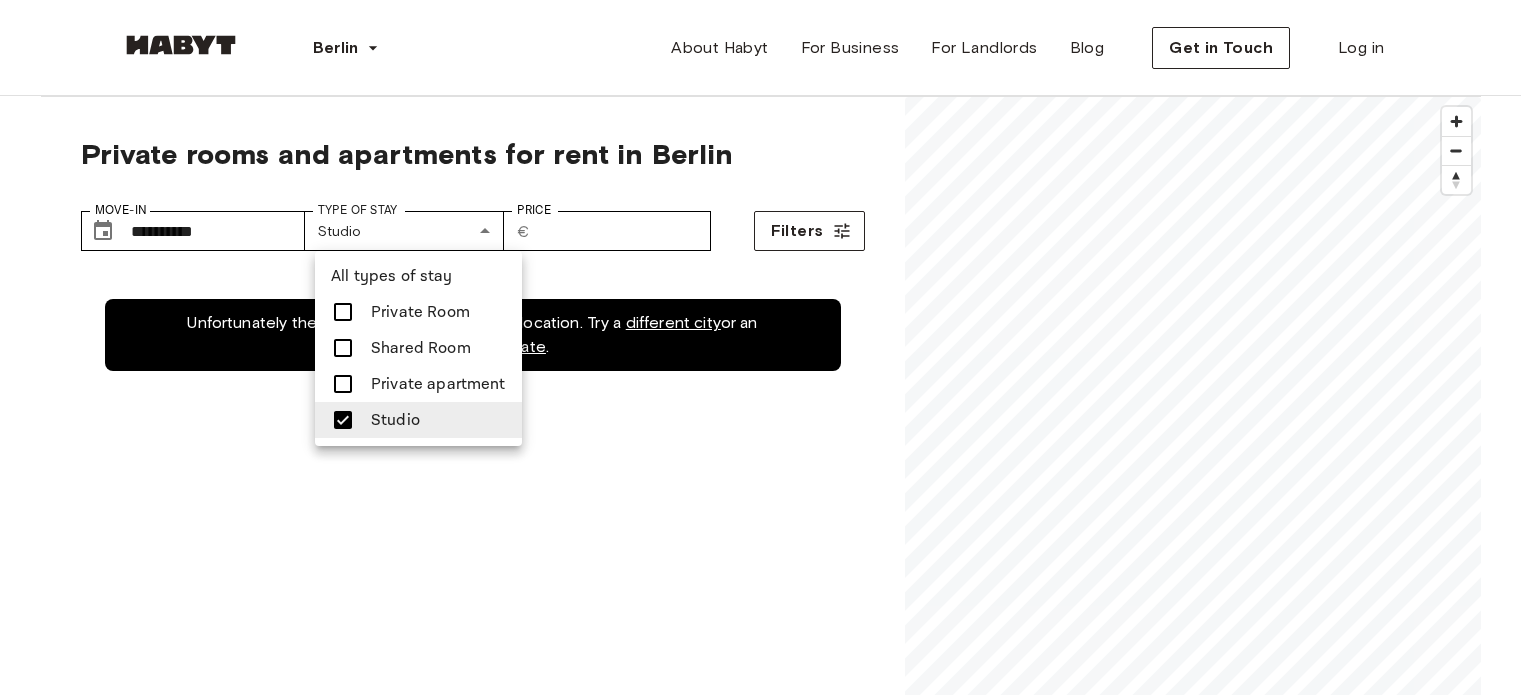 click at bounding box center [768, 347] 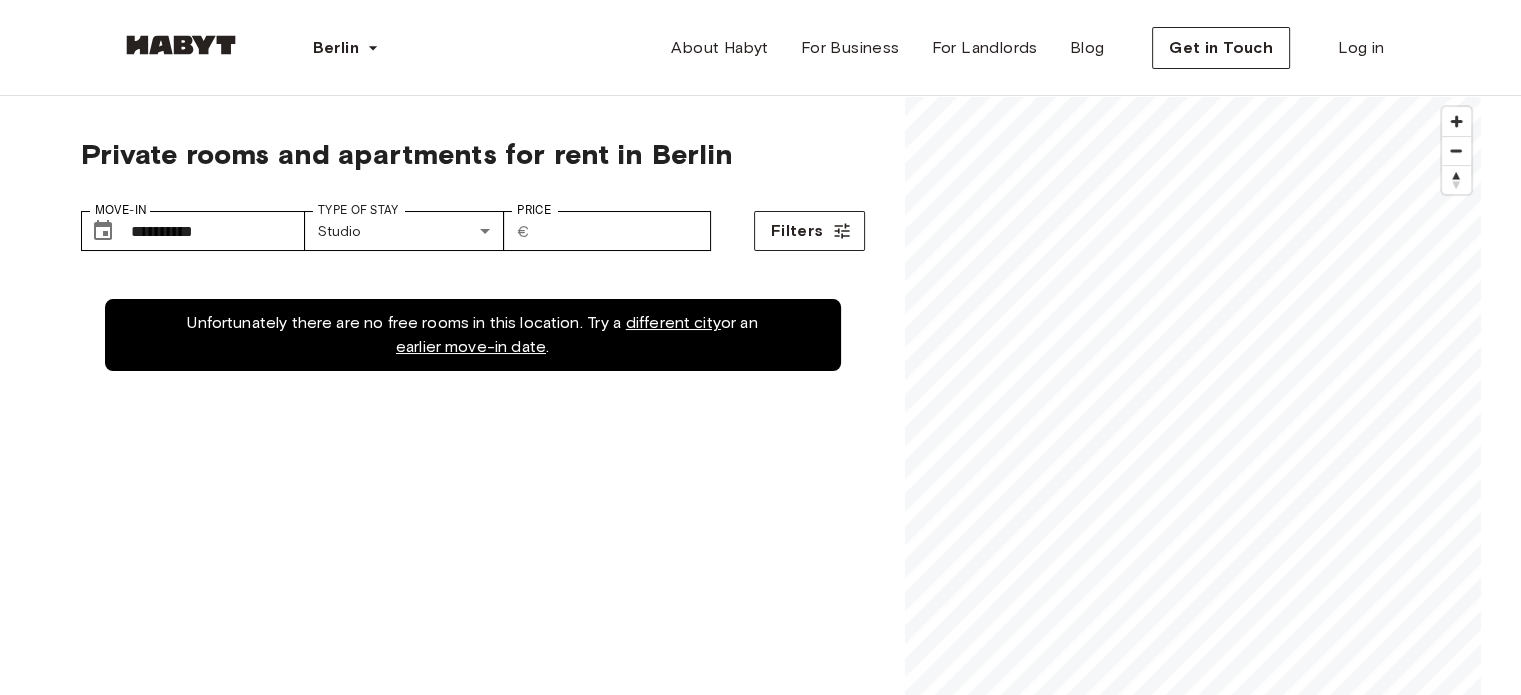 click on "Unfortunately there are no free rooms in this location. Try a   different city  or an   earlier move-in date ." at bounding box center (473, 622) 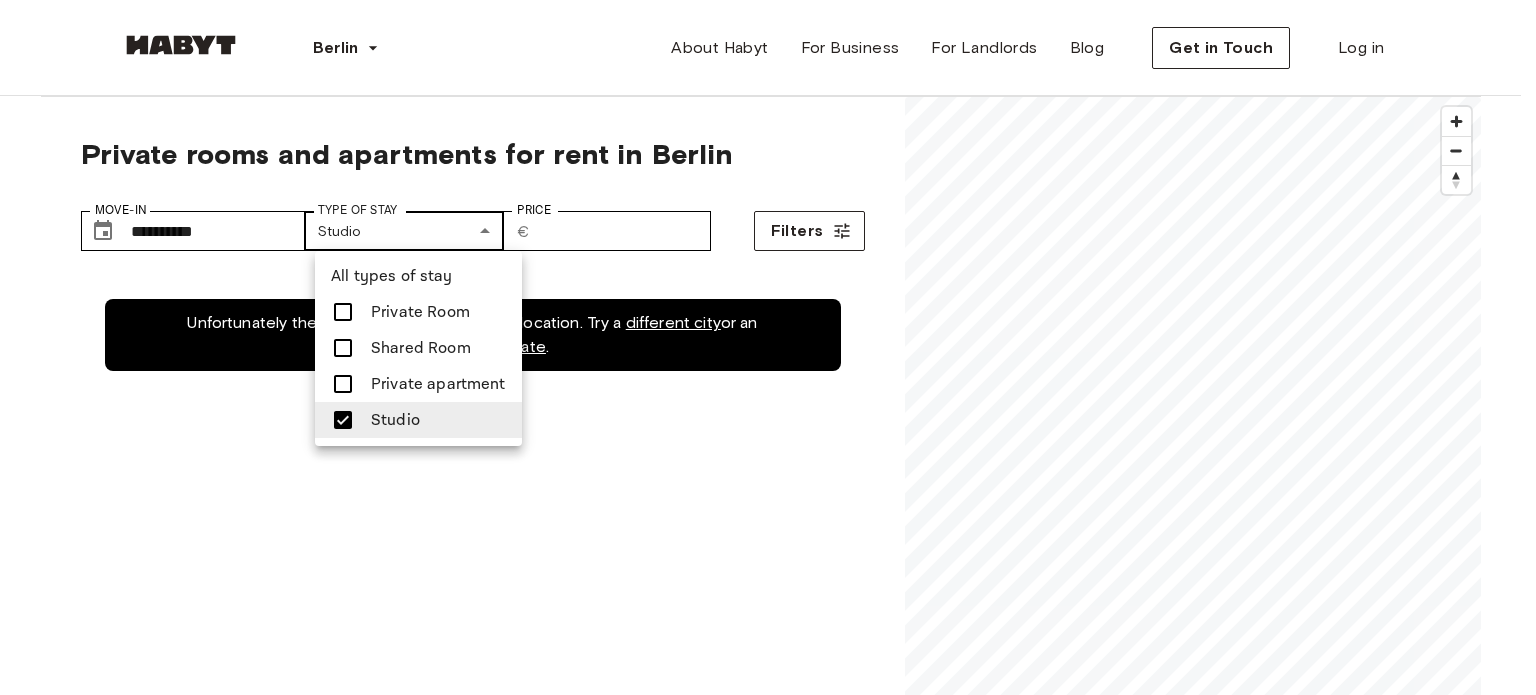 click on "**********" at bounding box center [768, 2355] 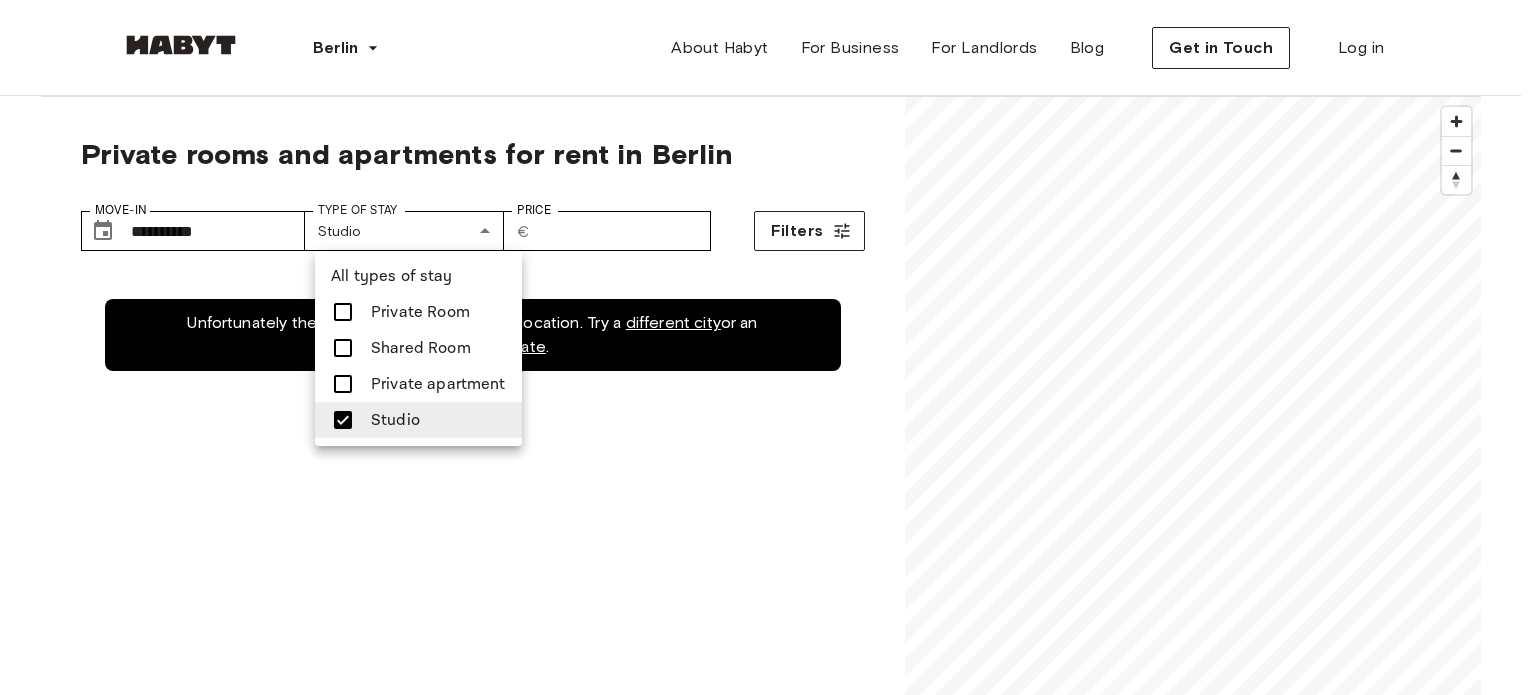 click at bounding box center (768, 347) 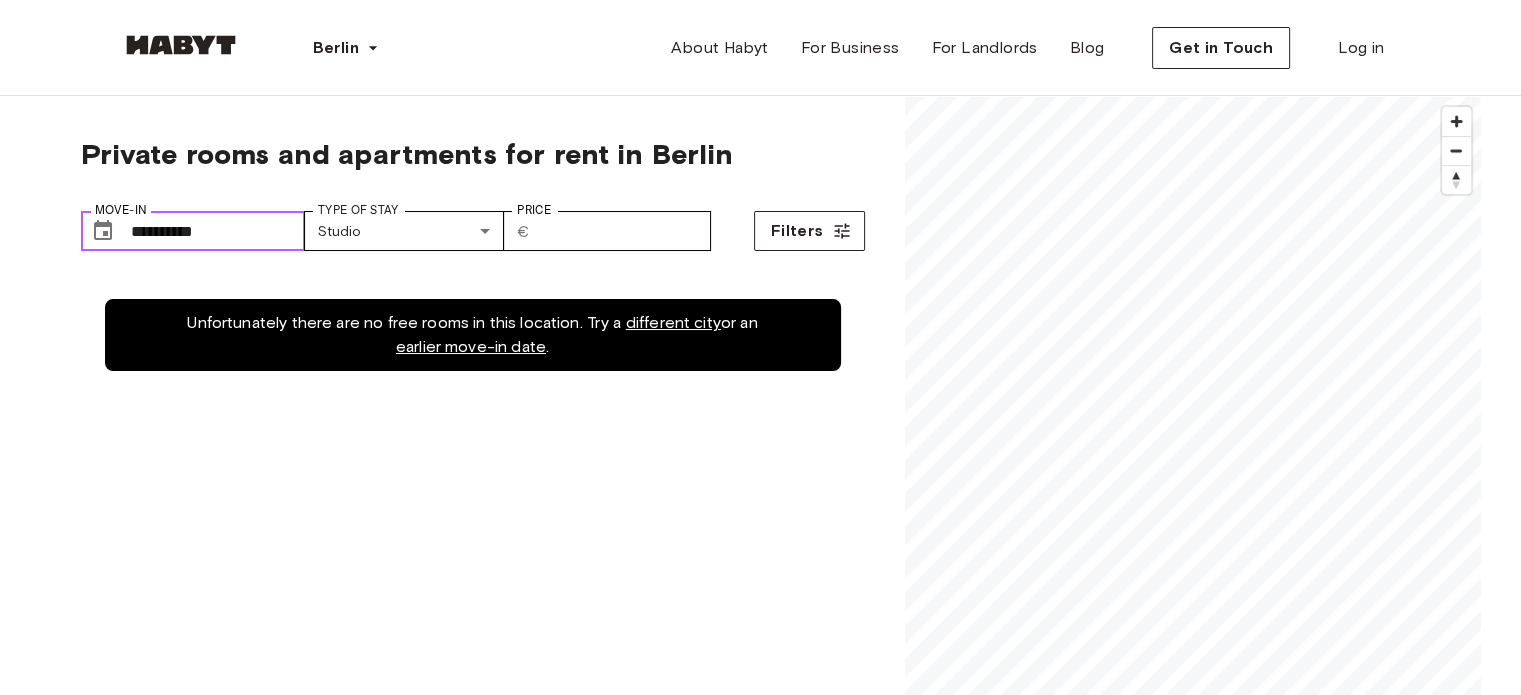 click on "**********" at bounding box center [218, 231] 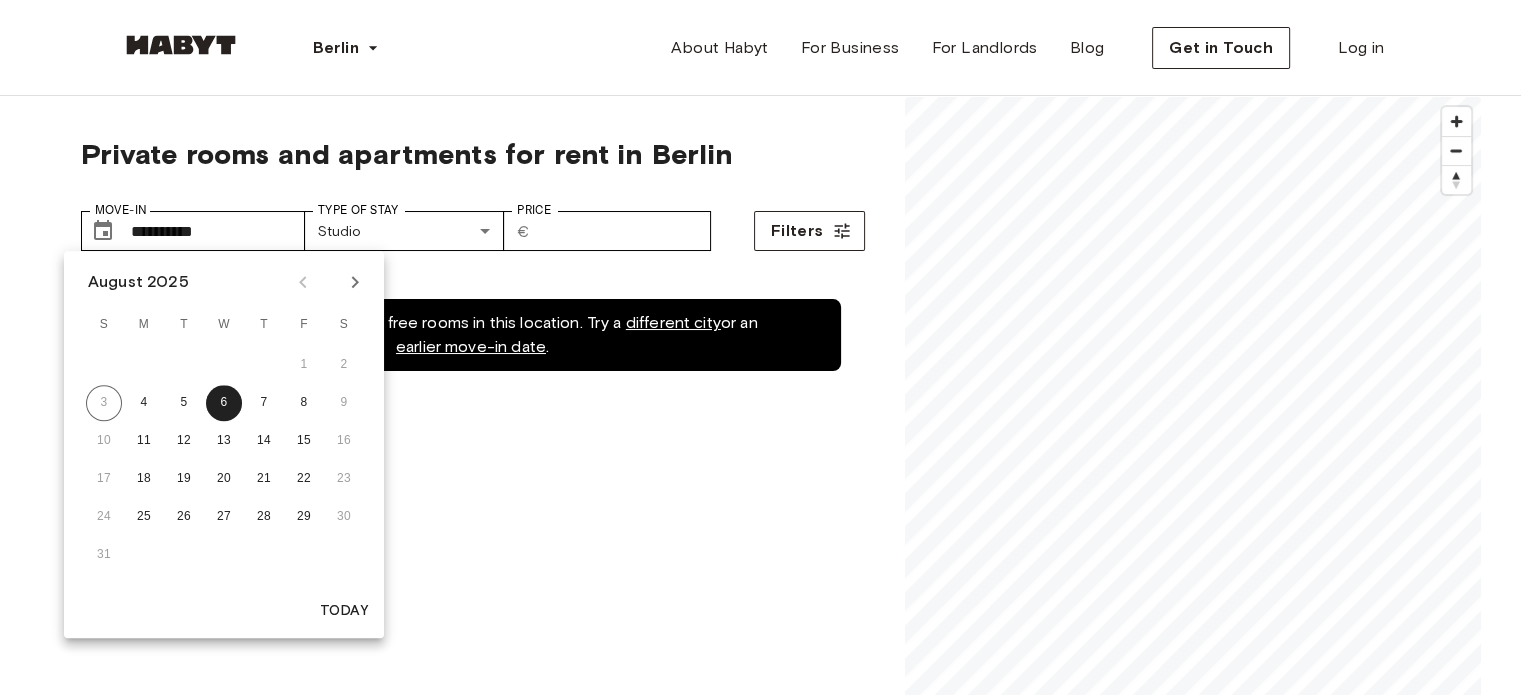 click on "August 2025 S M T W T F S 1 2 3 4 5 6 7 8 9 10 11 12 13 14 15 16 17 18 19 20 21 22 23 24 25 26 27 28 29 30 31" at bounding box center (224, 418) 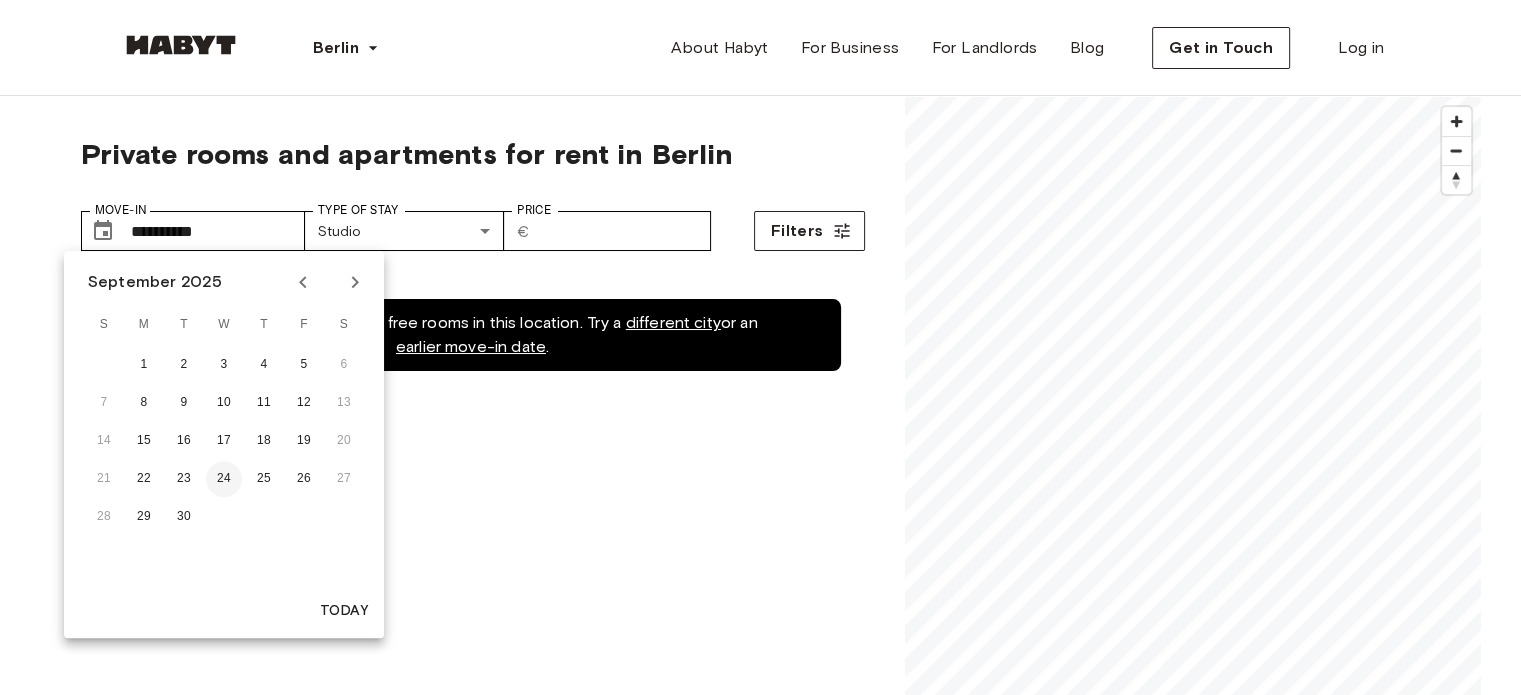 click on "24" at bounding box center (224, 479) 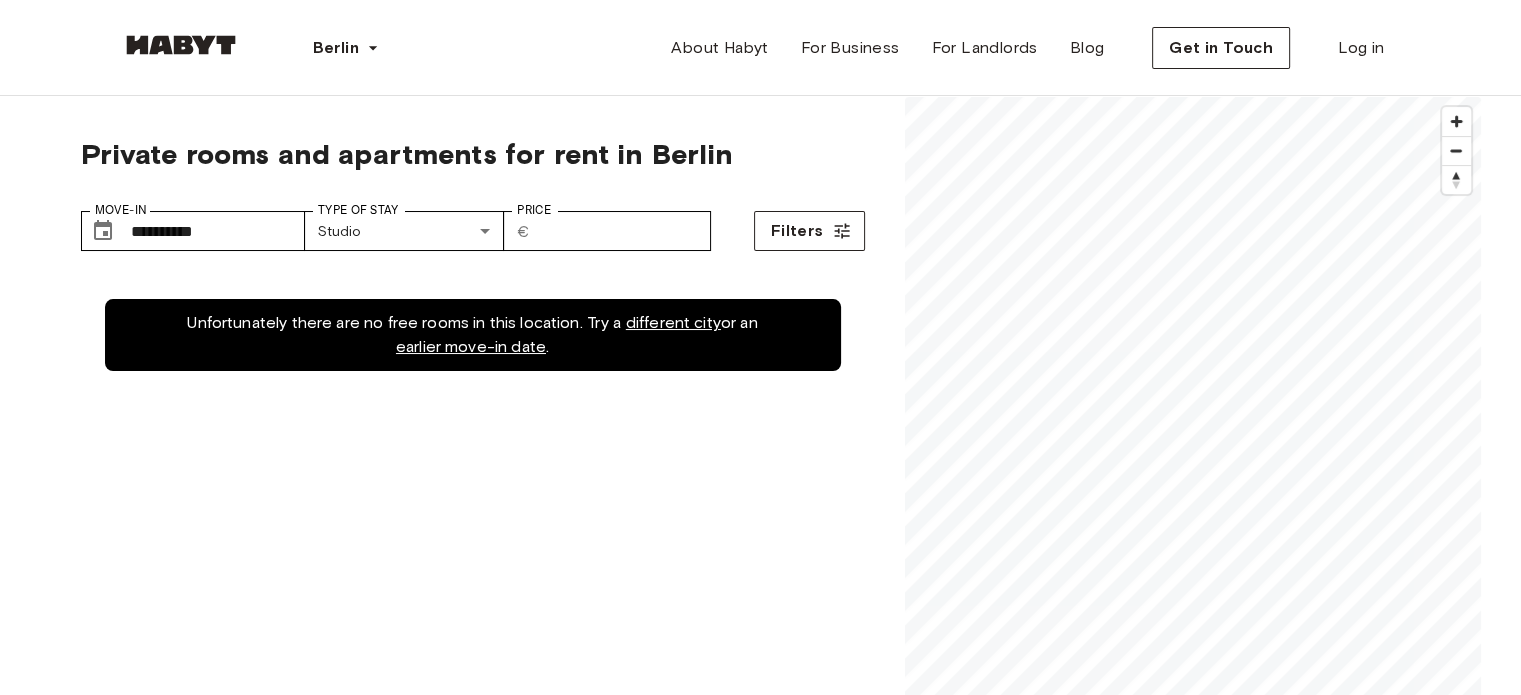 type on "**********" 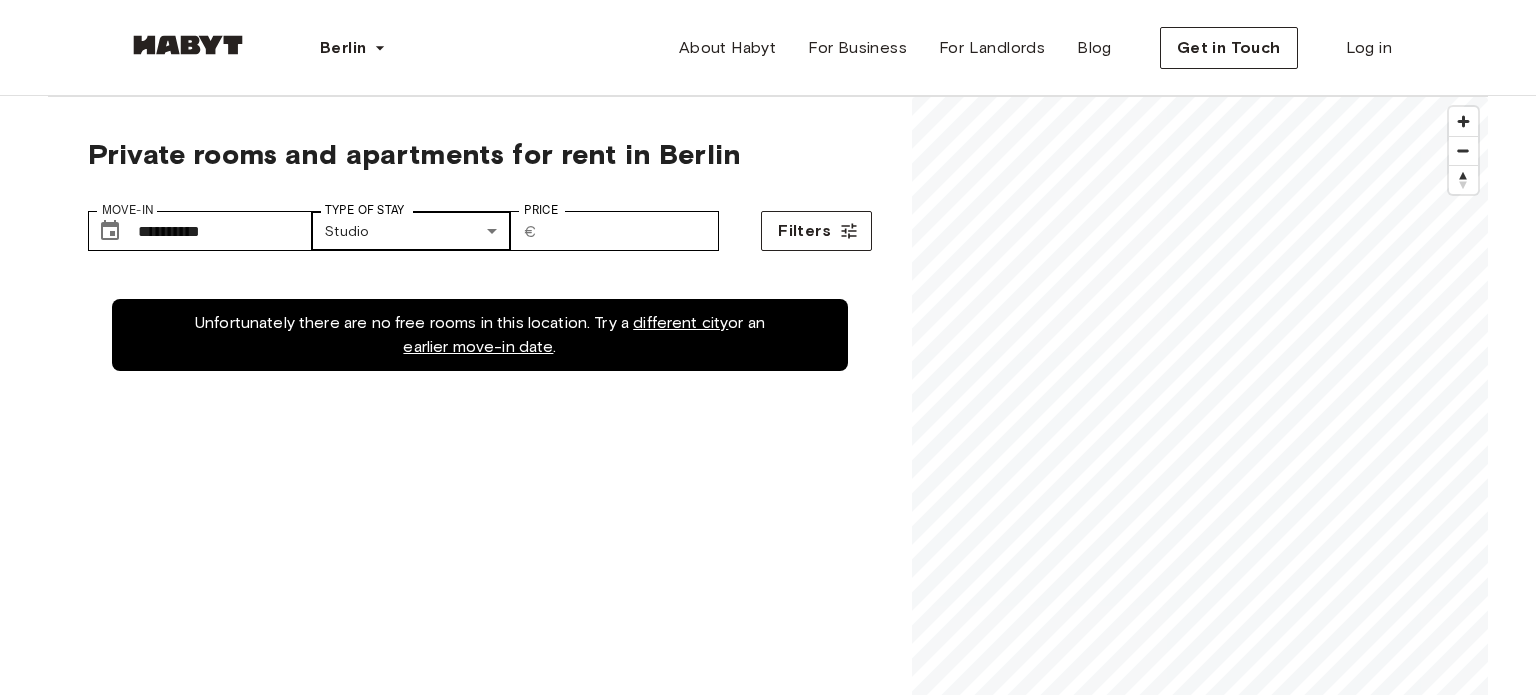 click on "**********" at bounding box center [768, 2355] 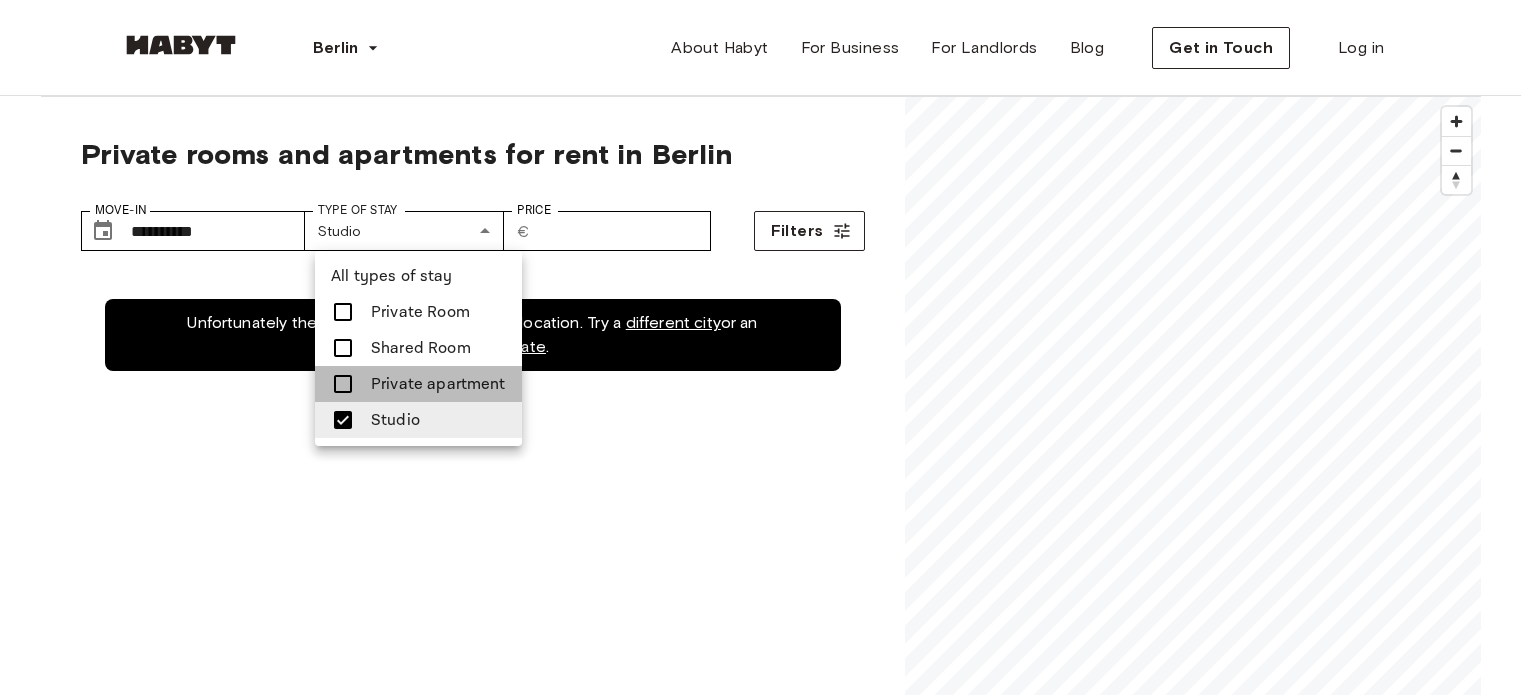 click on "Private apartment" at bounding box center [438, 384] 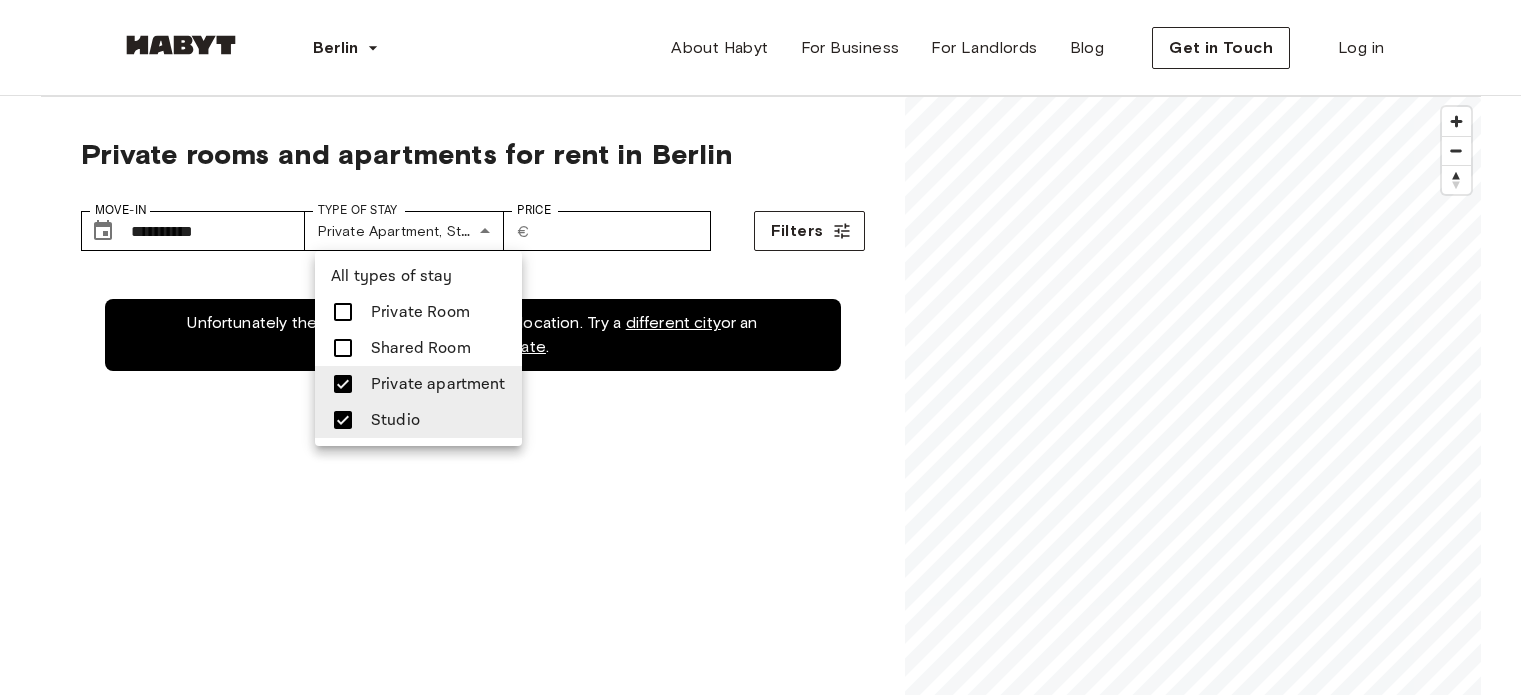 click on "Studio" at bounding box center [418, 420] 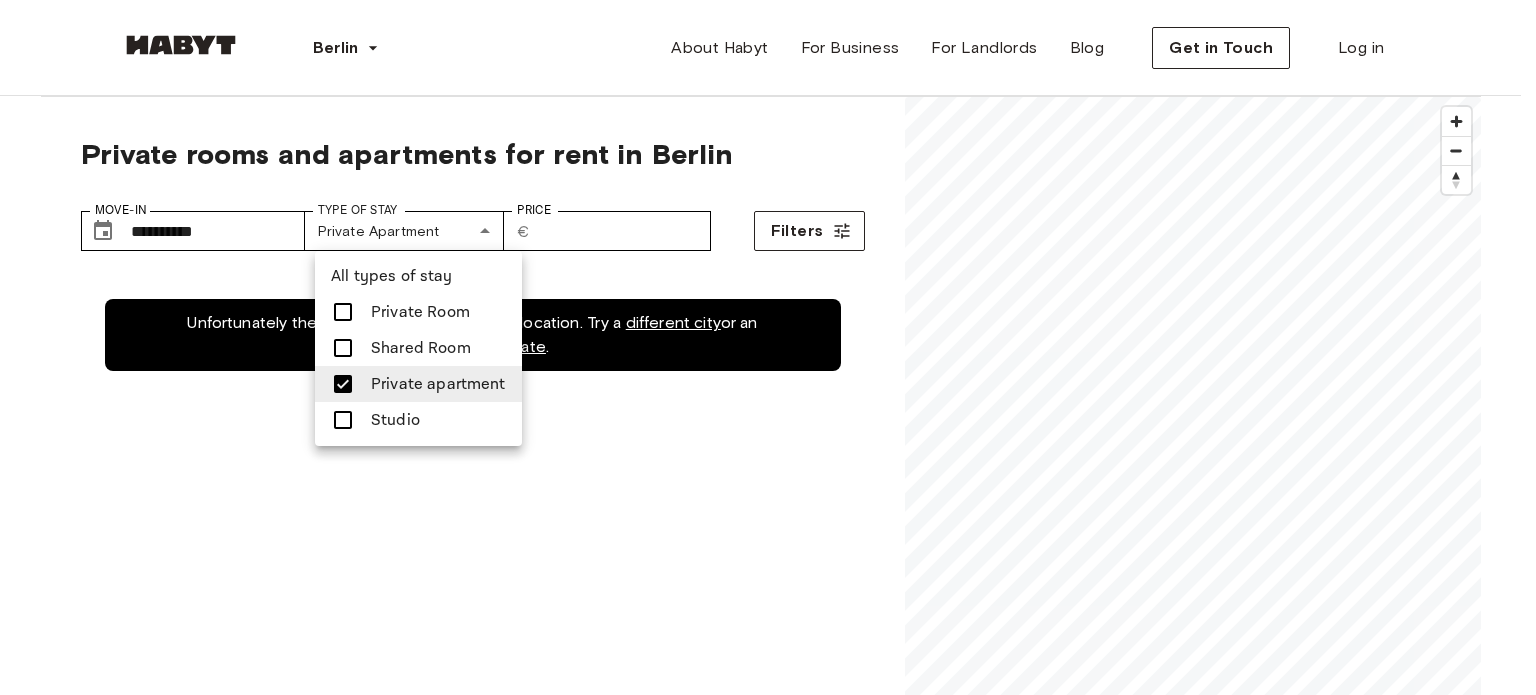 click at bounding box center (768, 347) 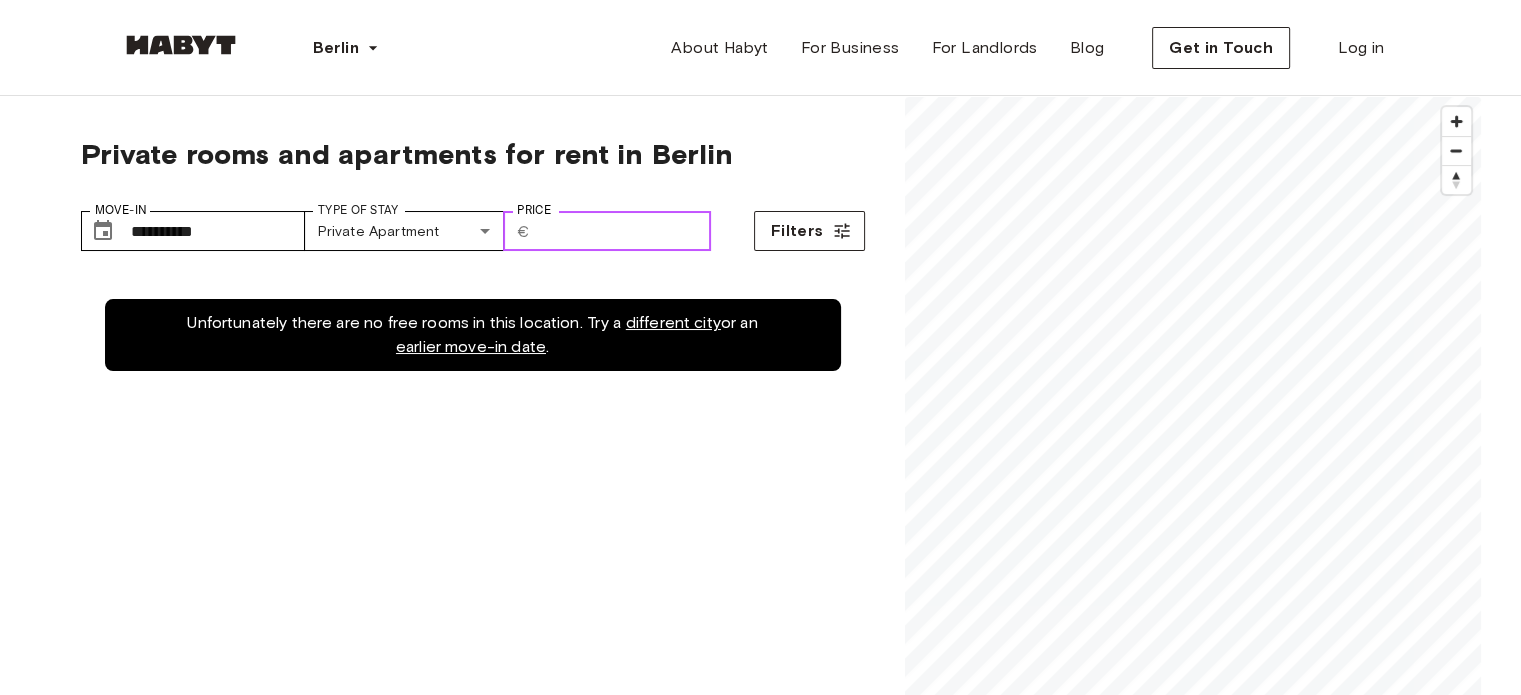 click on "***" at bounding box center [624, 231] 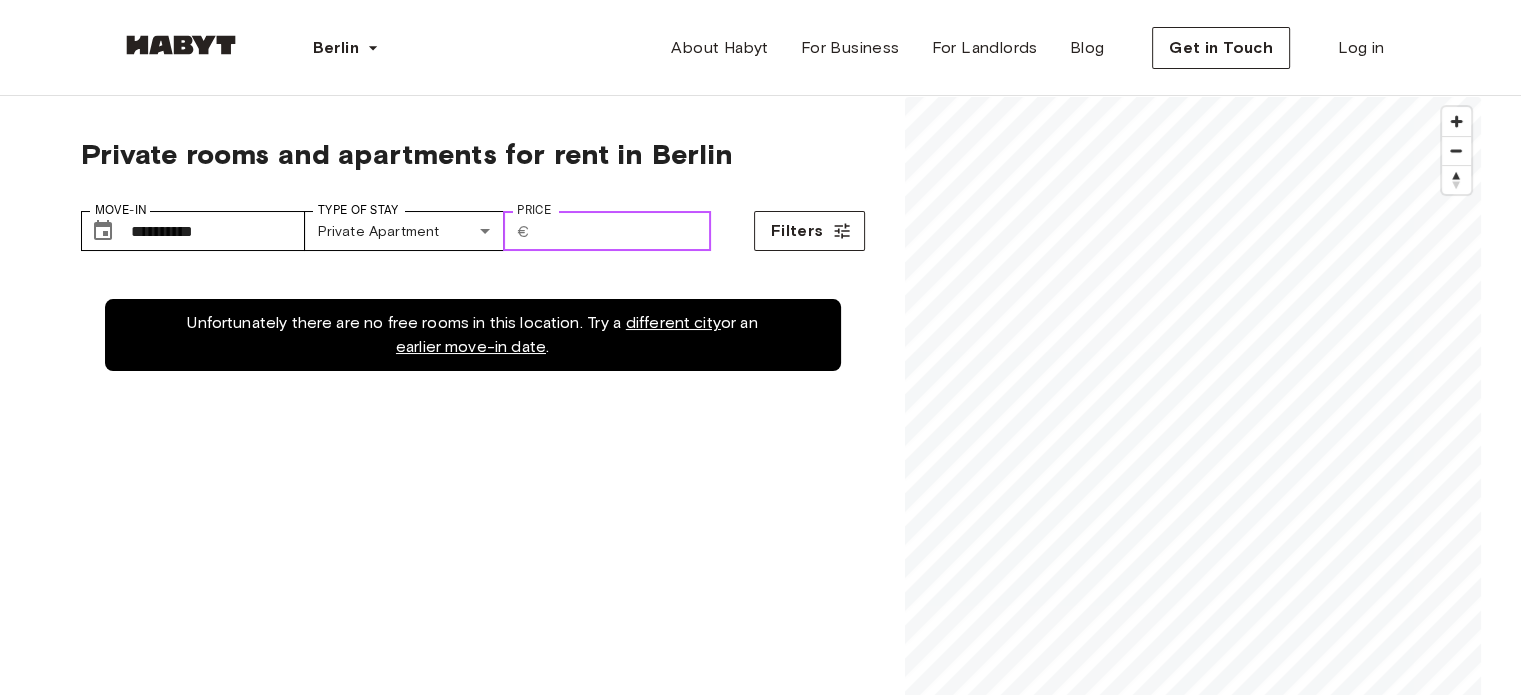 type on "*" 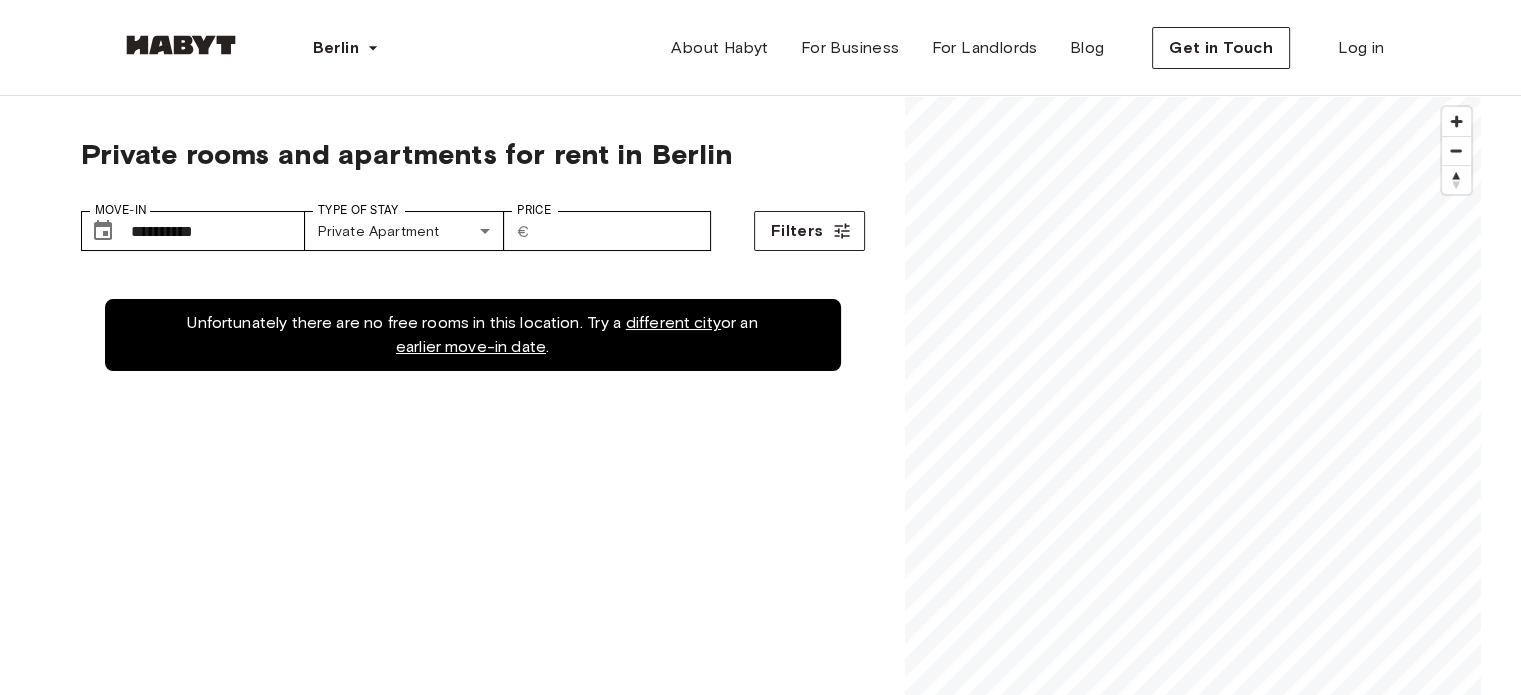 click on "**********" at bounding box center [473, 223] 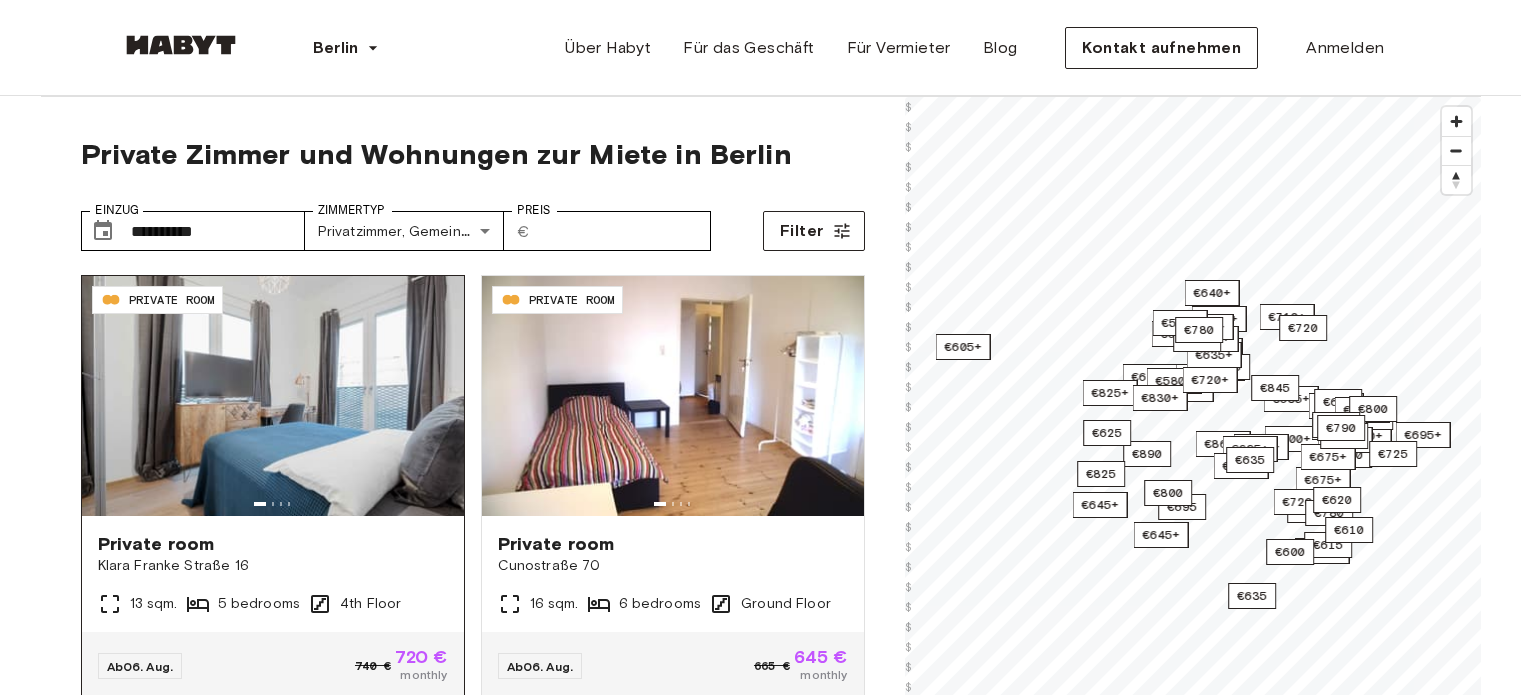 scroll, scrollTop: 0, scrollLeft: 0, axis: both 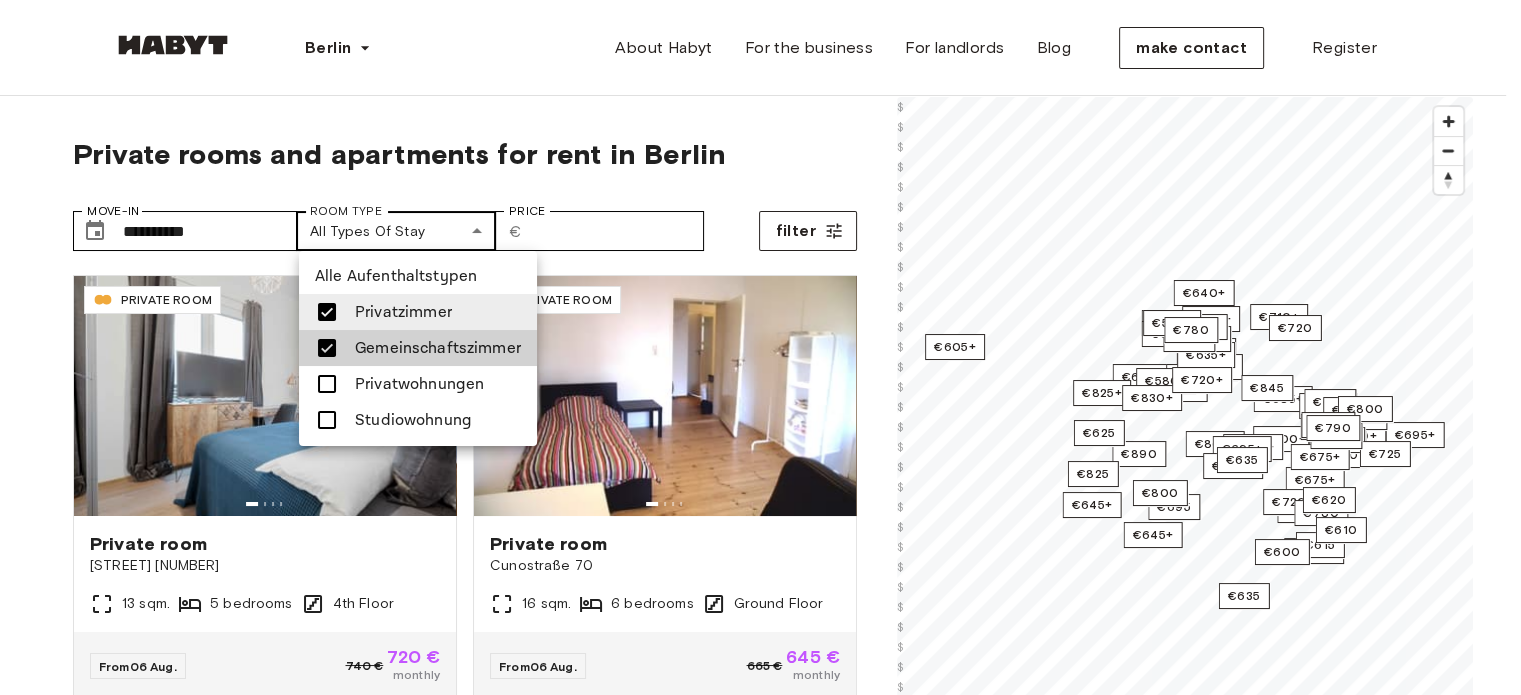 click on "**********" at bounding box center (760, 2362) 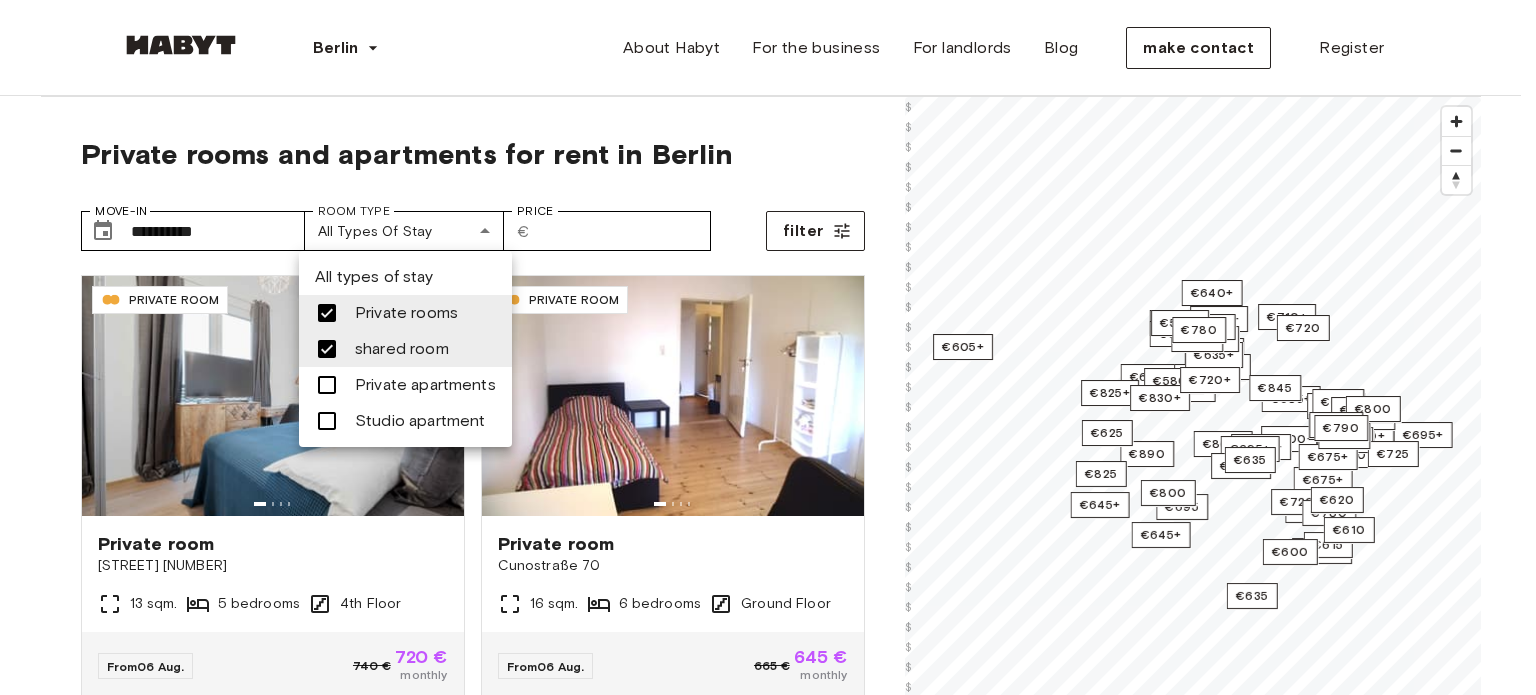 click on "shared room" at bounding box center (402, 348) 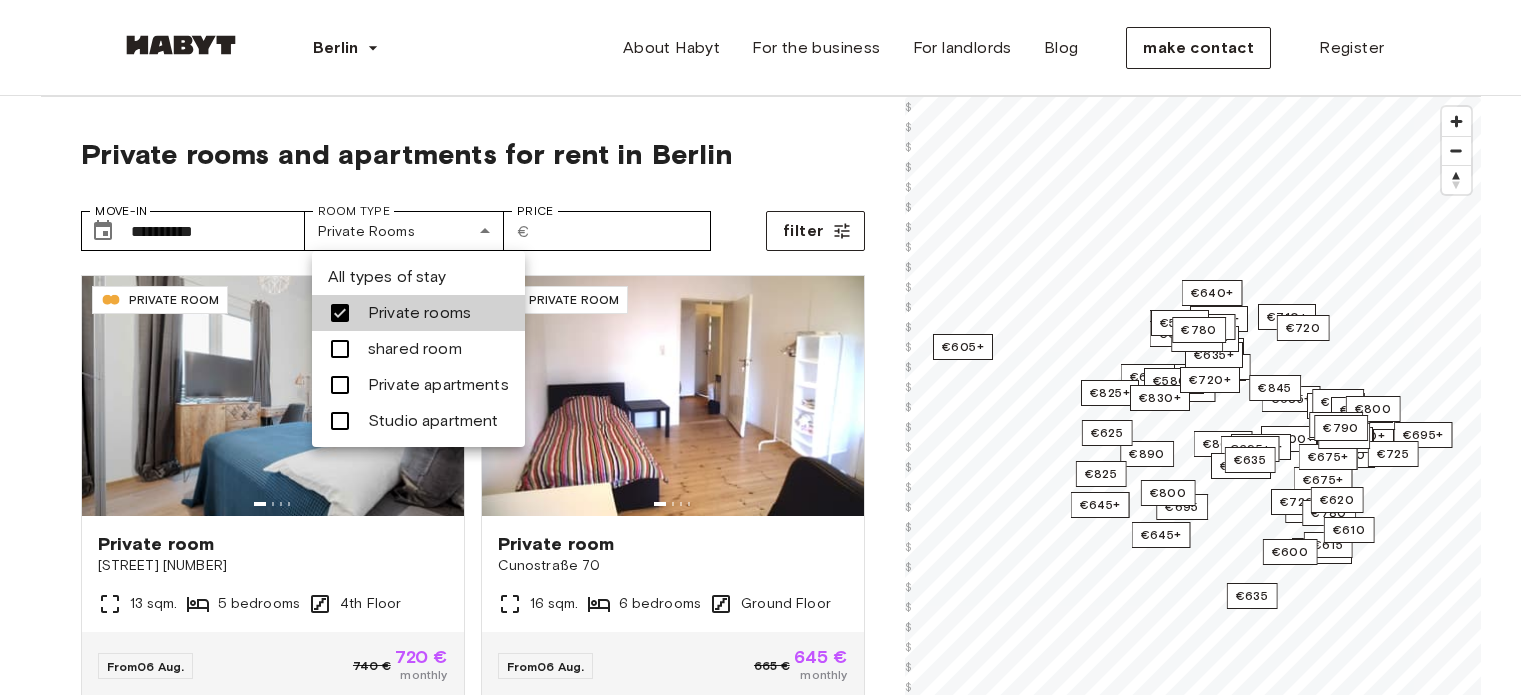 click at bounding box center (768, 347) 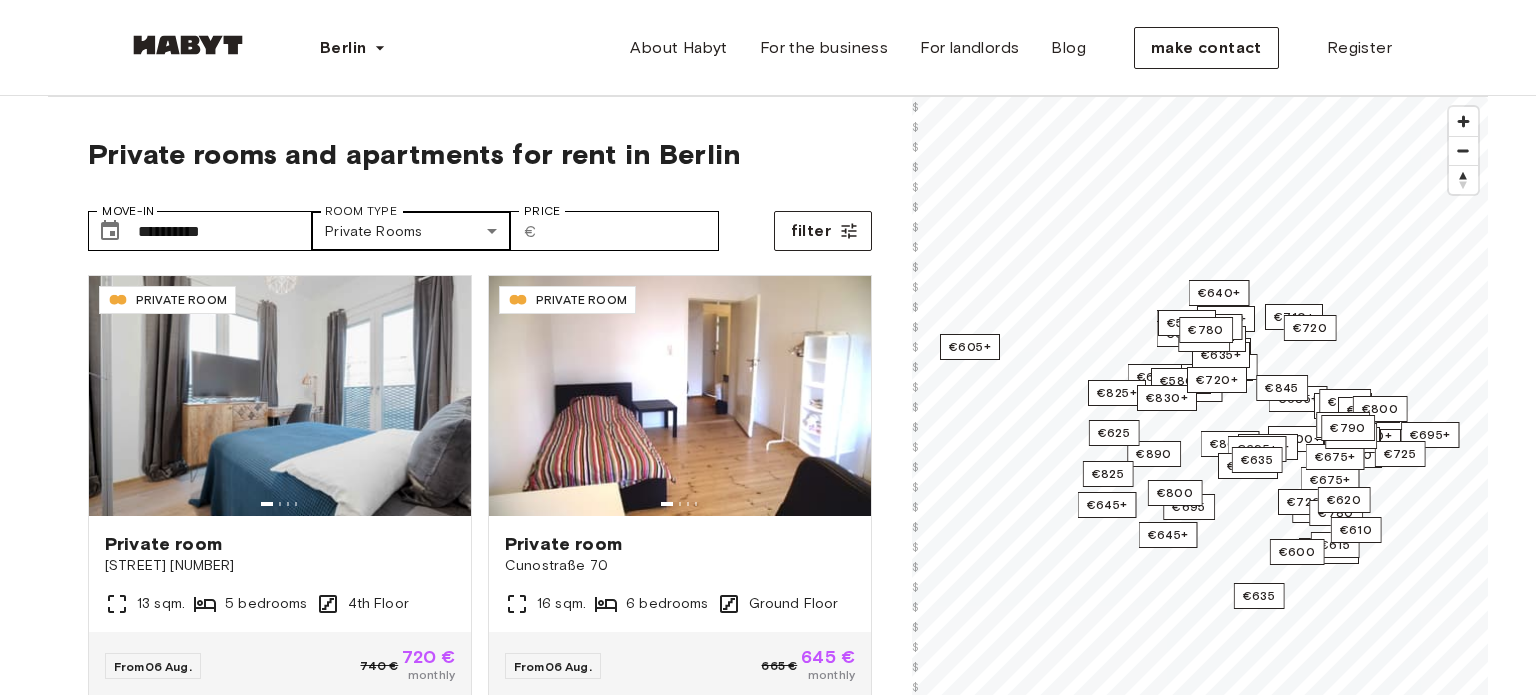 click on "**********" at bounding box center [768, 2362] 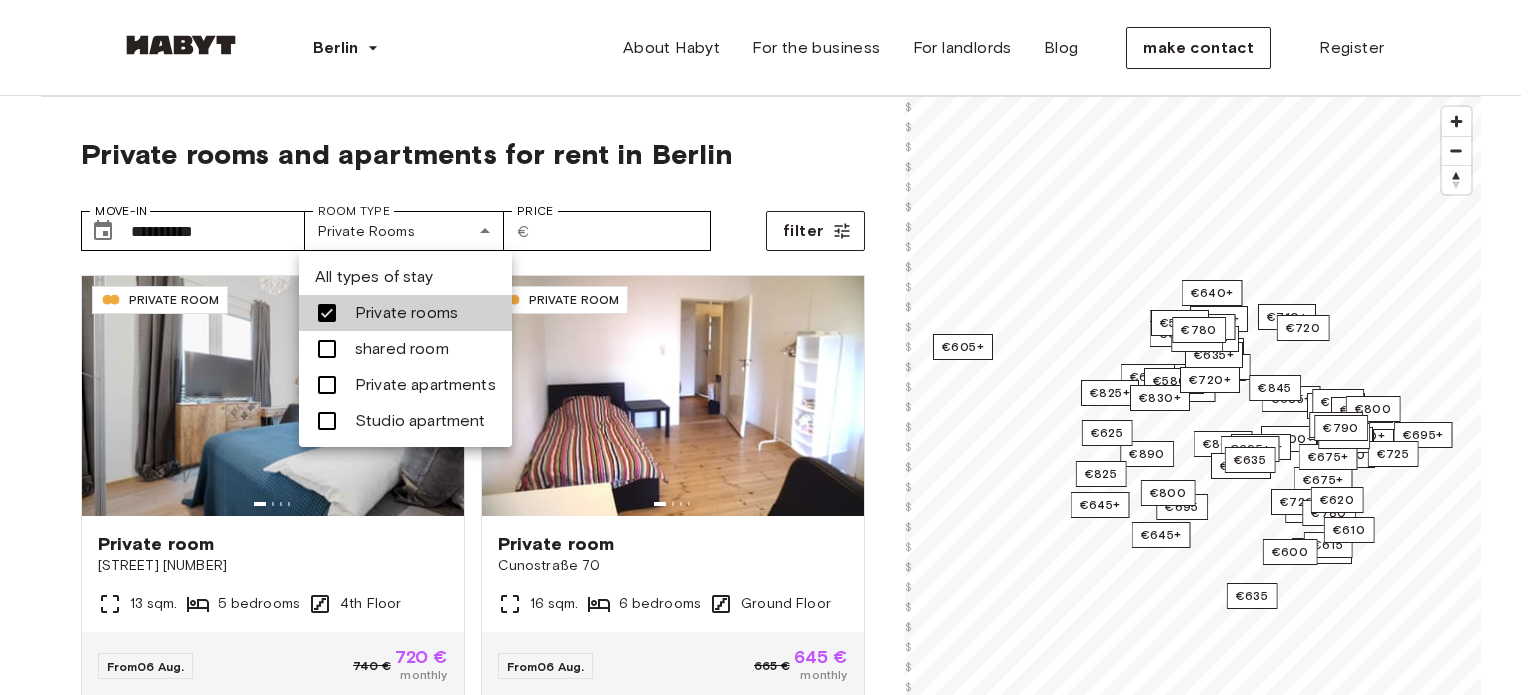 click at bounding box center [768, 347] 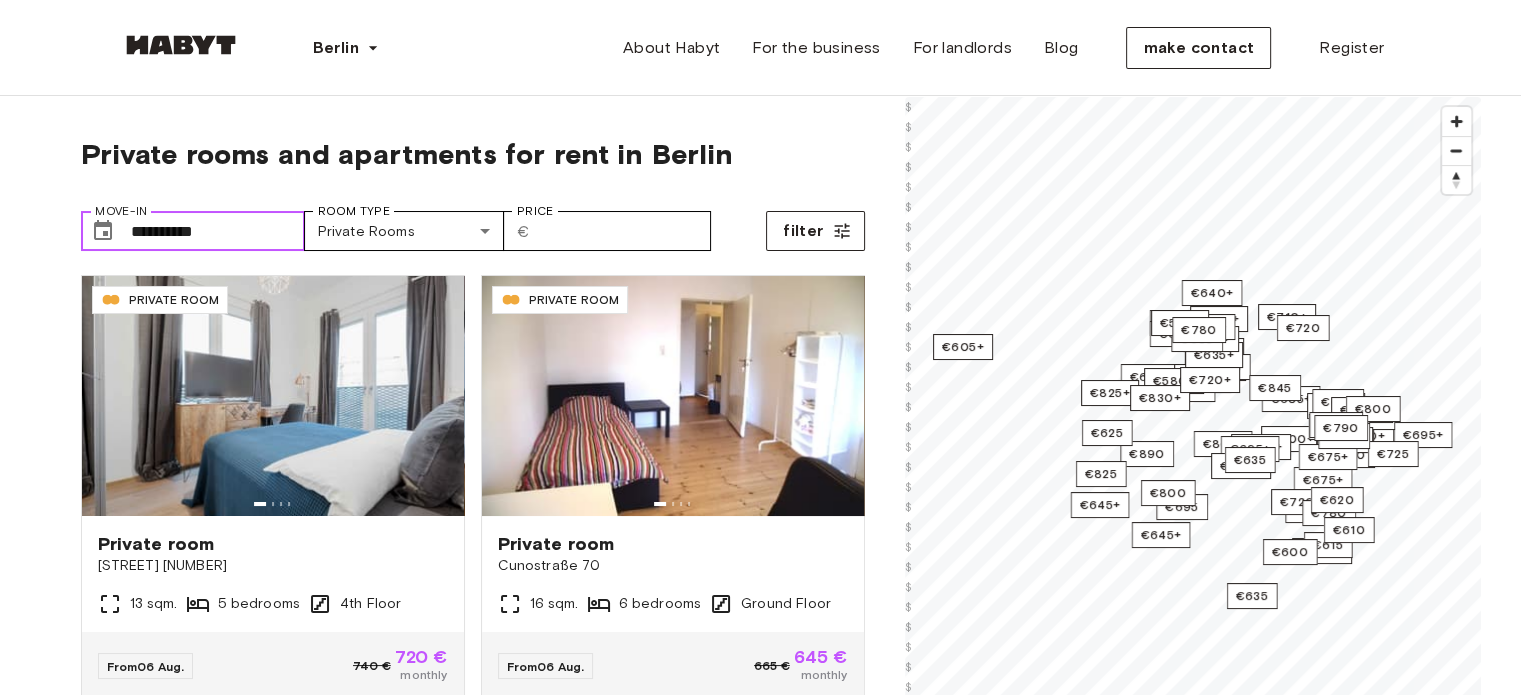 click on "**********" at bounding box center (218, 231) 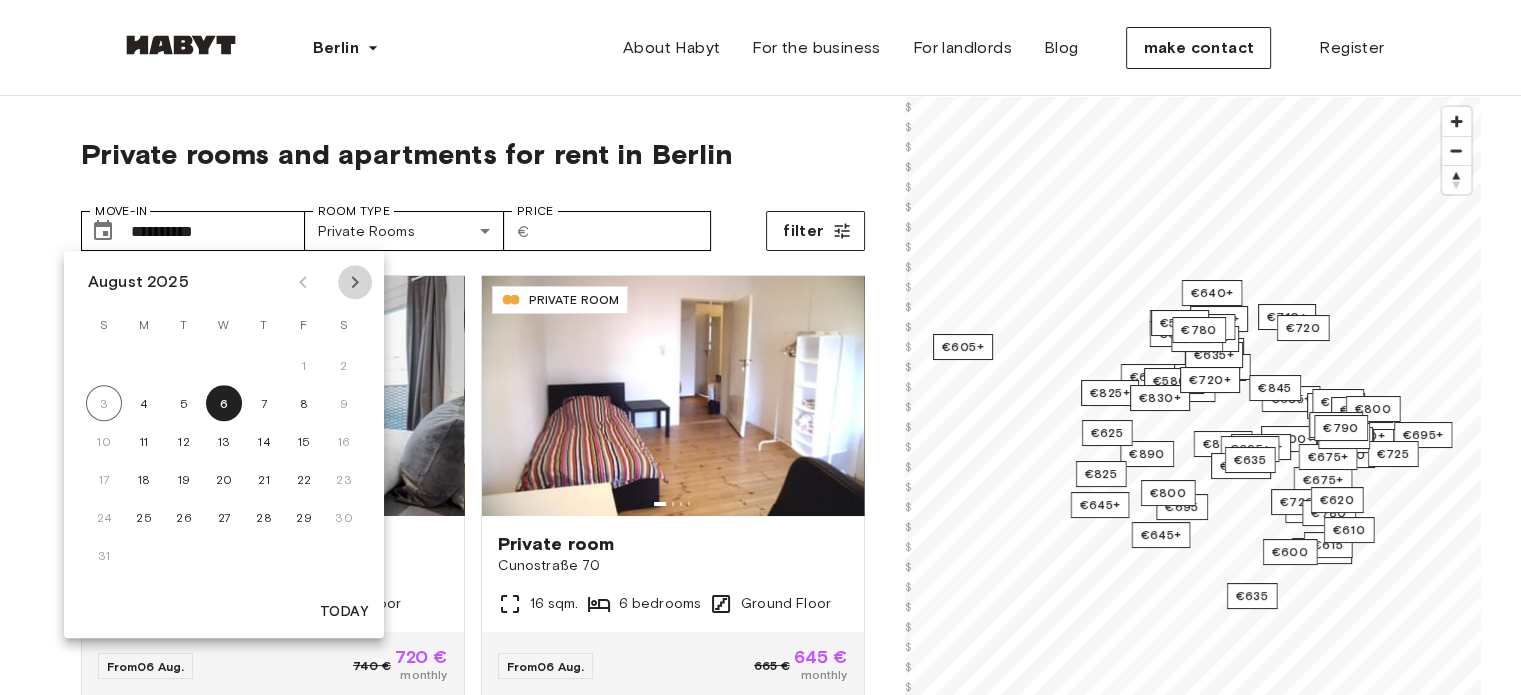 click 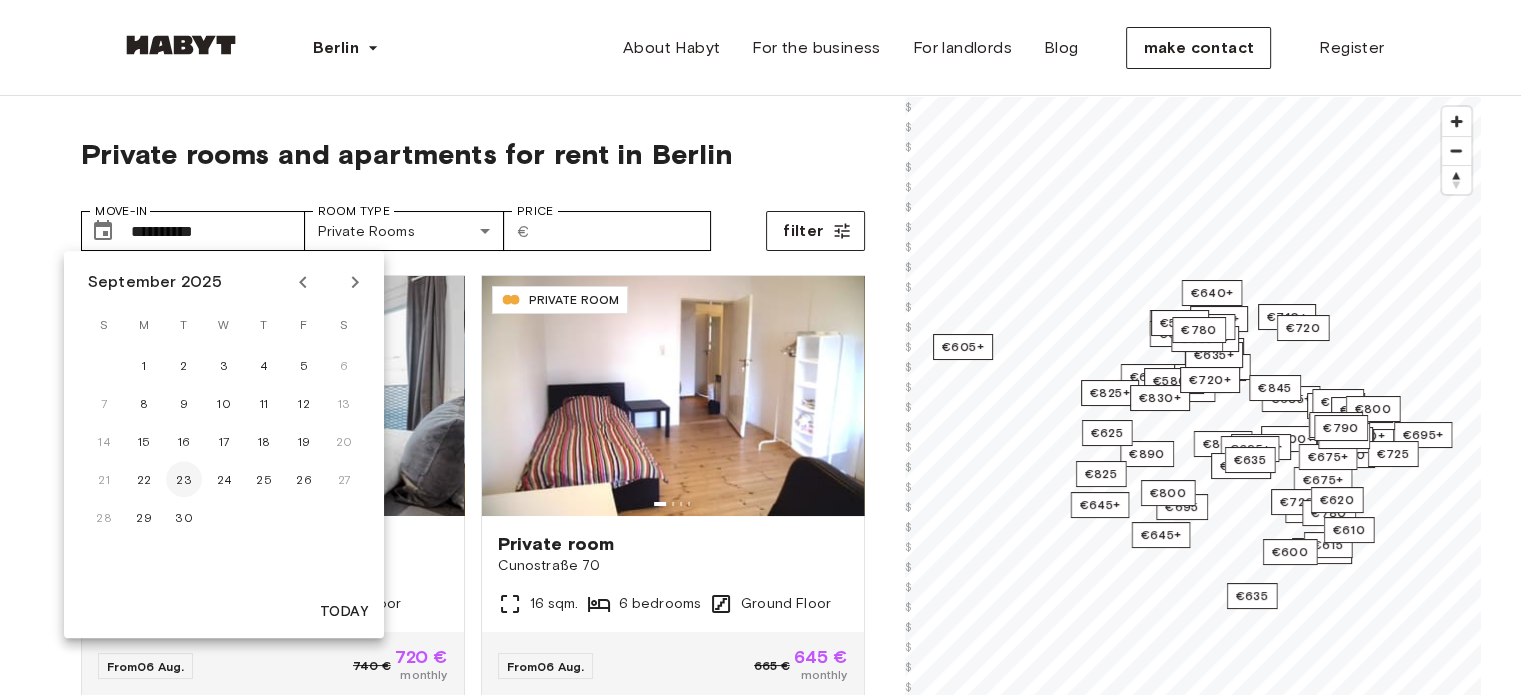 click on "23" at bounding box center [184, 479] 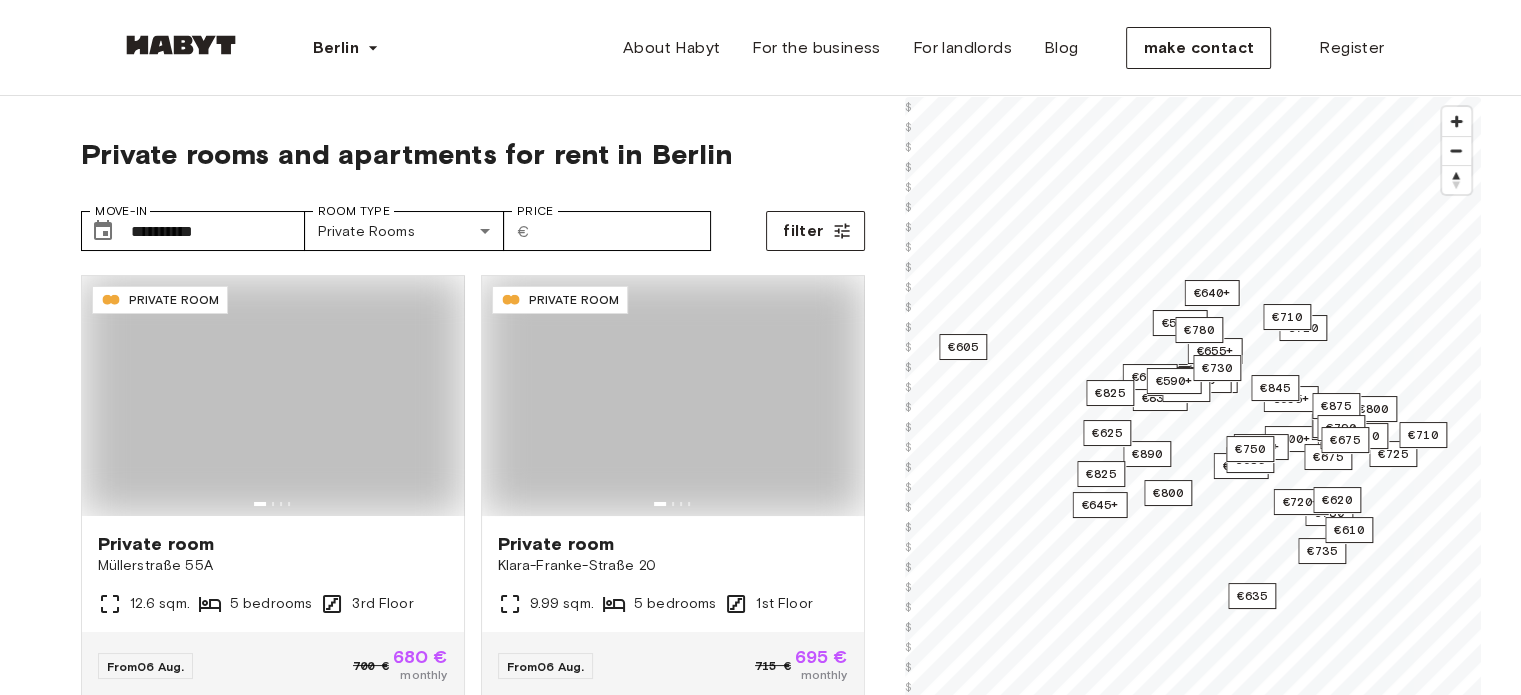 type on "**********" 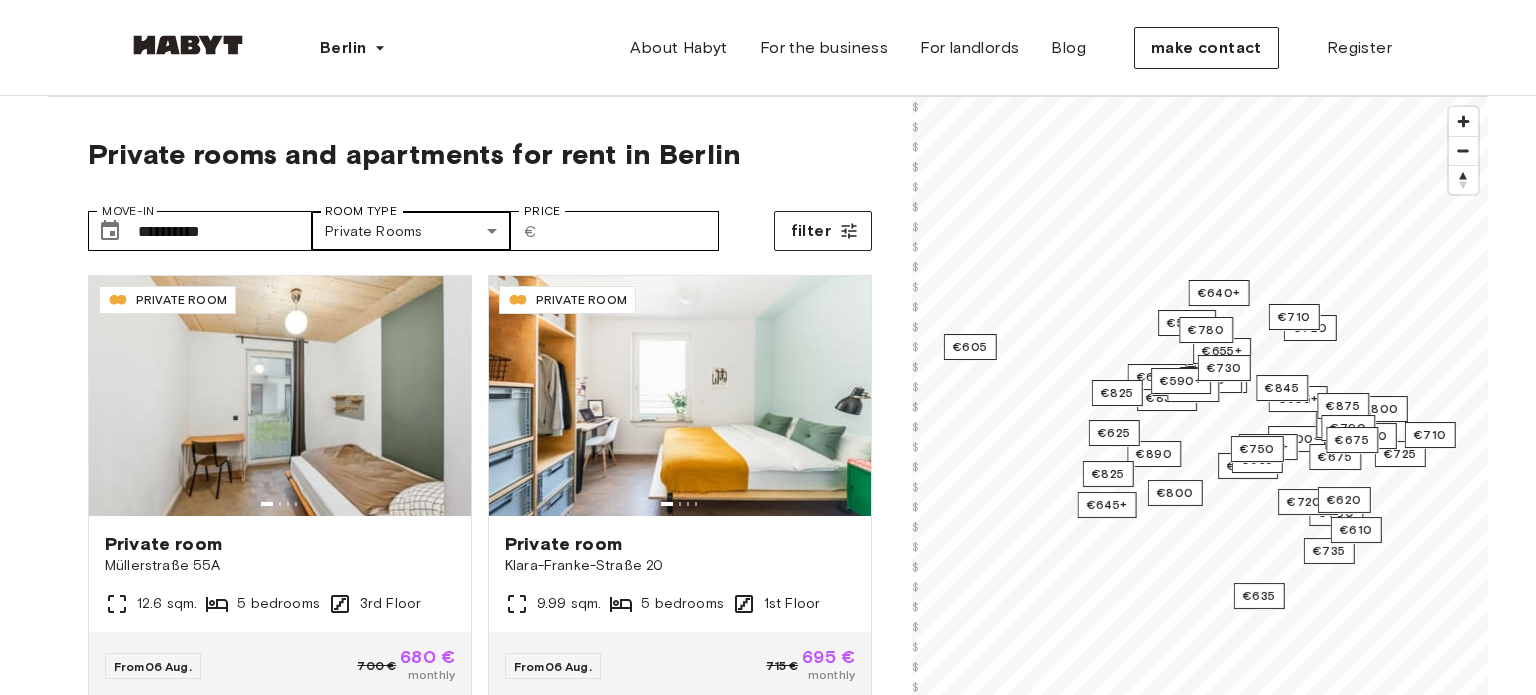 click on "**********" at bounding box center (768, 2362) 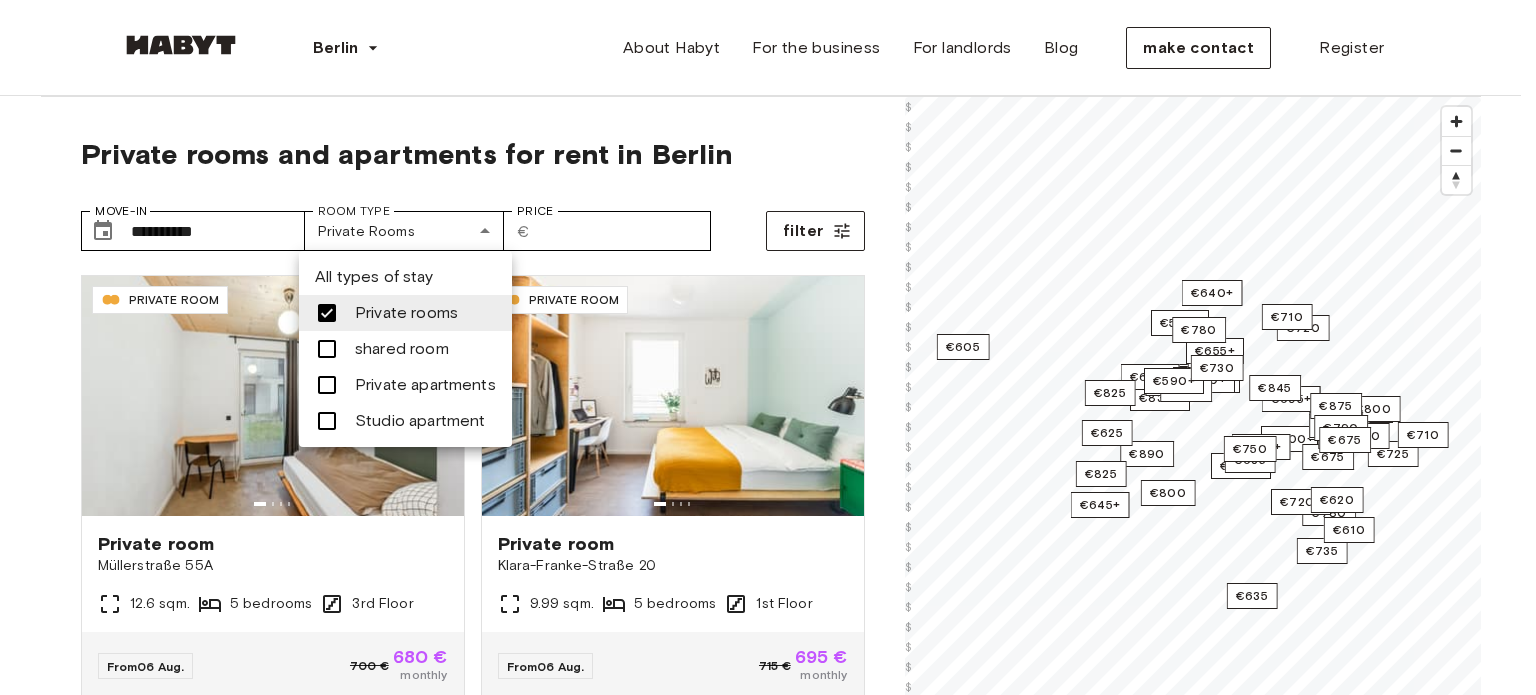 click on "Private apartments" at bounding box center (425, 384) 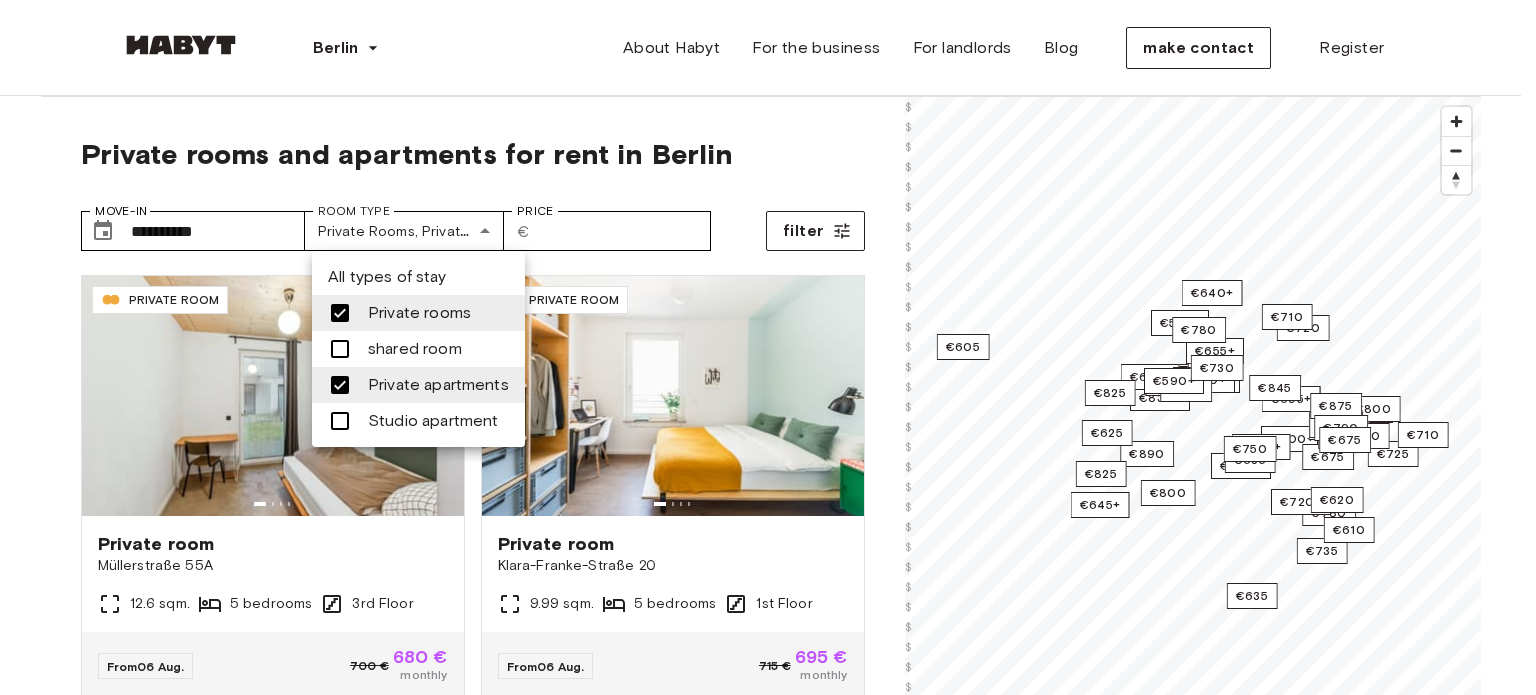 click on "Private rooms" at bounding box center [419, 312] 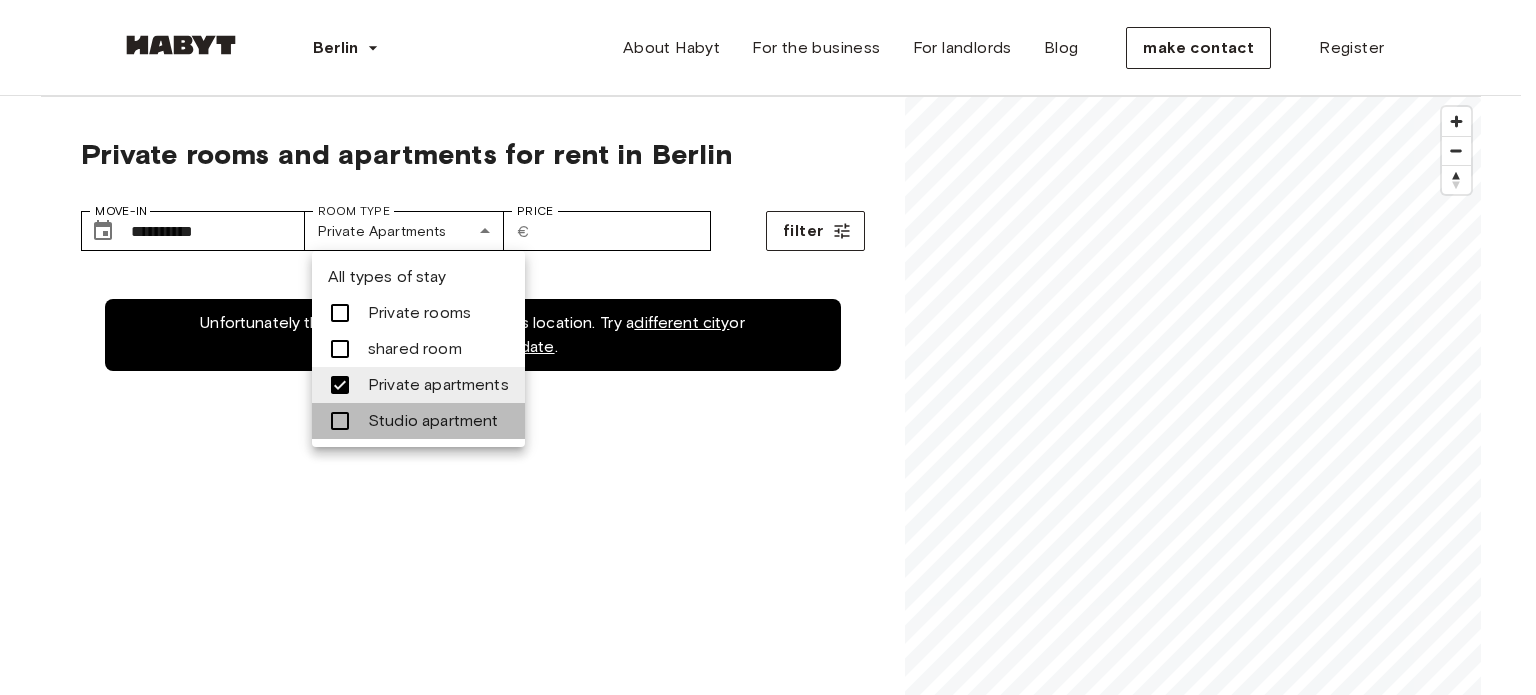 click on "Studio apartment" at bounding box center [433, 420] 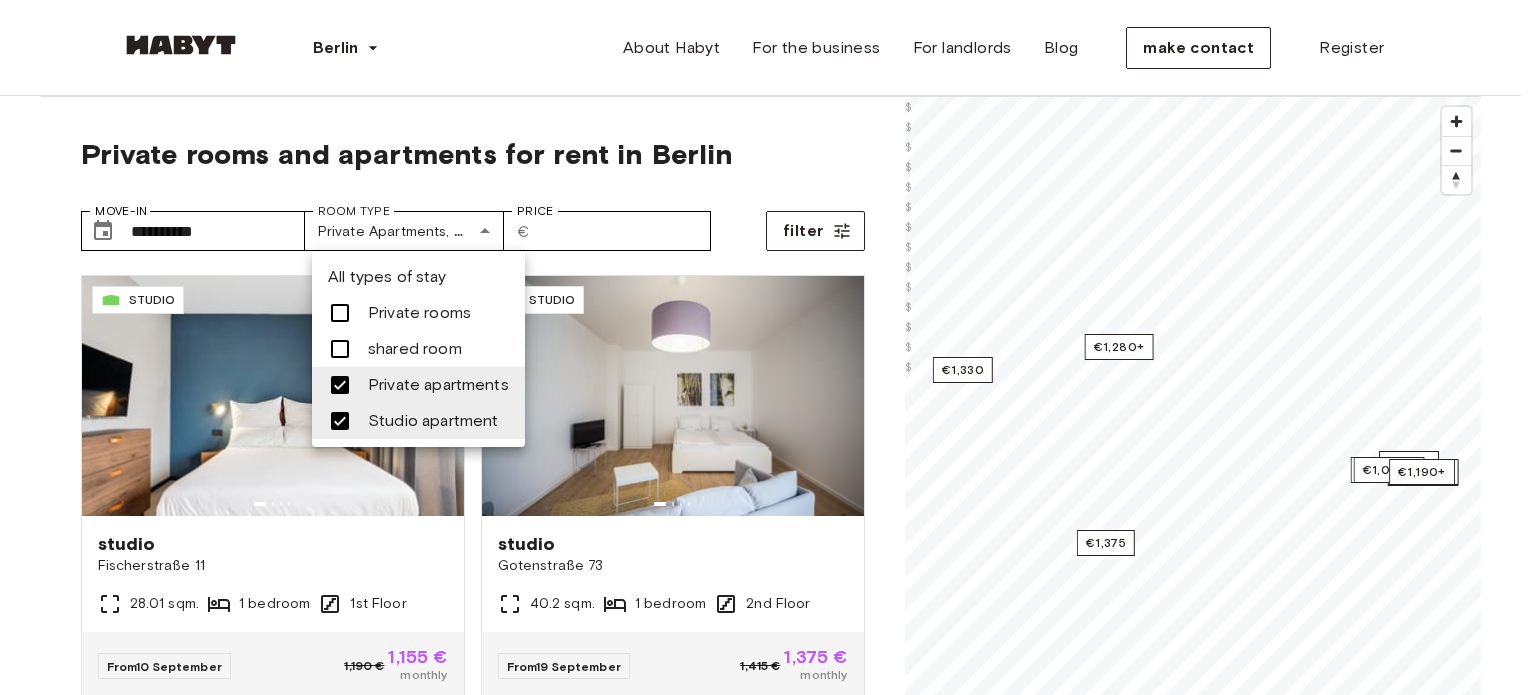 click on "Private apartments" at bounding box center (438, 384) 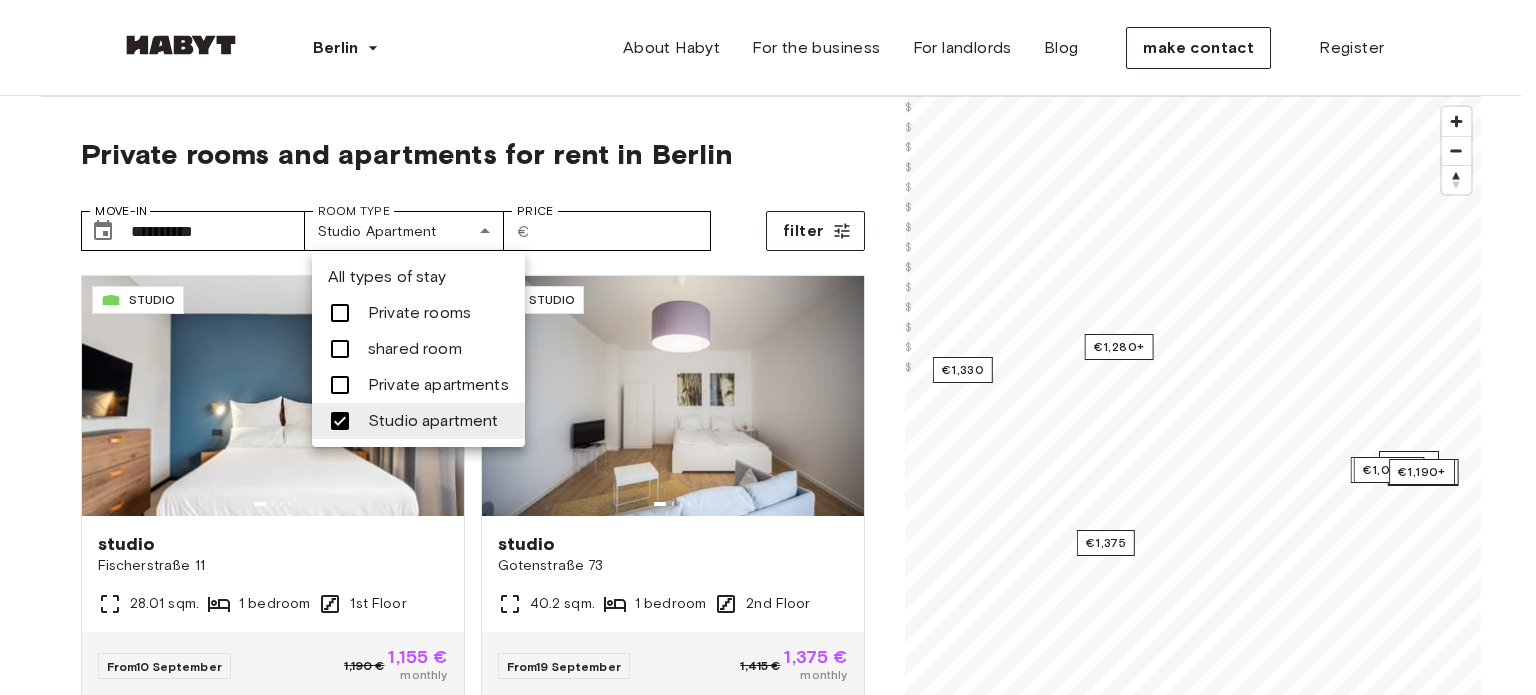 click at bounding box center [768, 347] 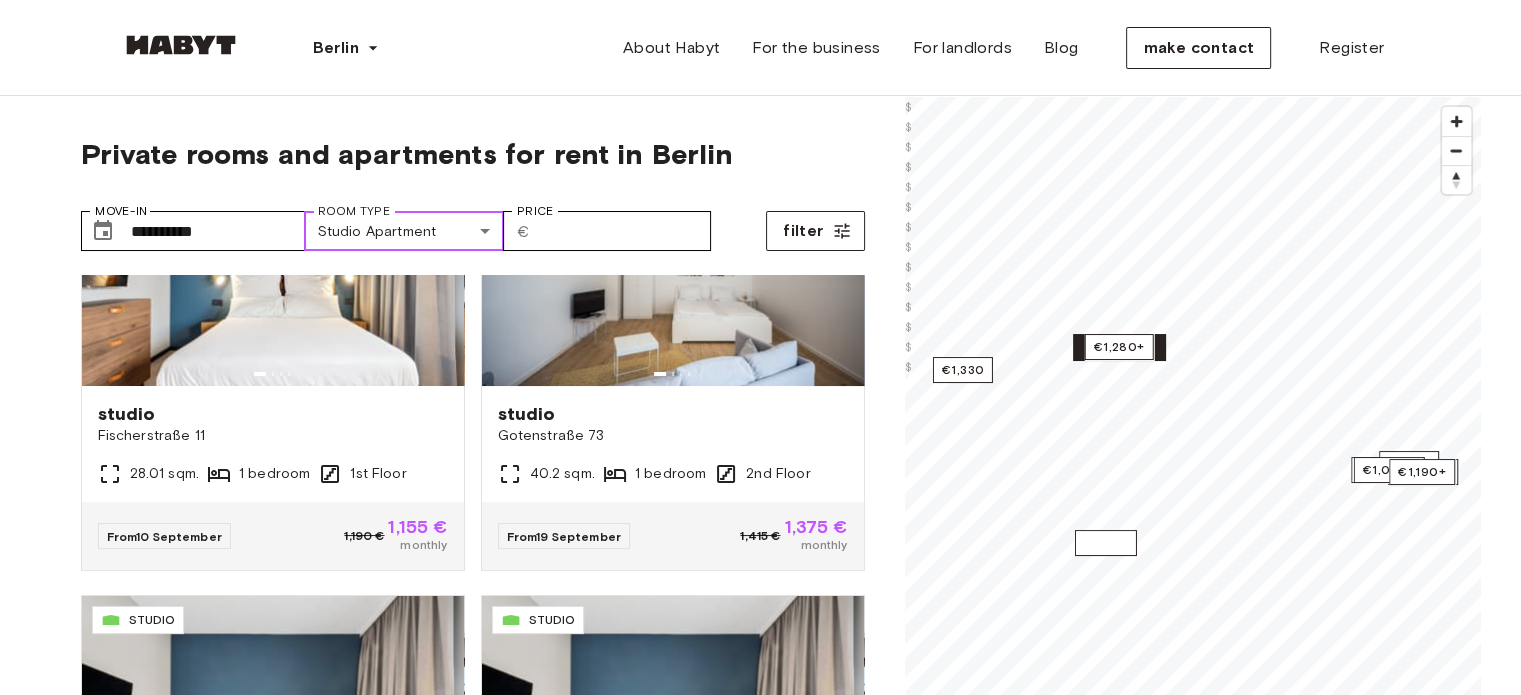 scroll, scrollTop: 0, scrollLeft: 0, axis: both 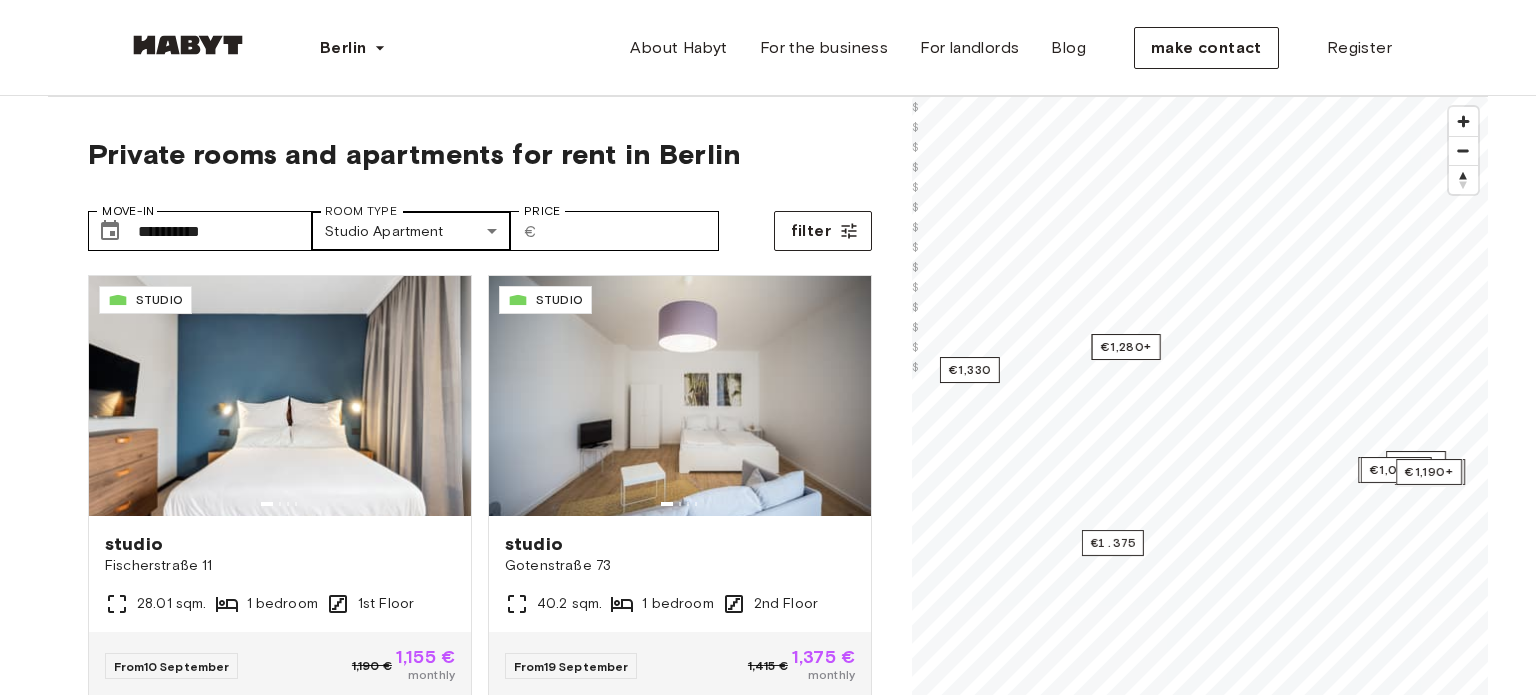 click on "**********" at bounding box center (768, 2362) 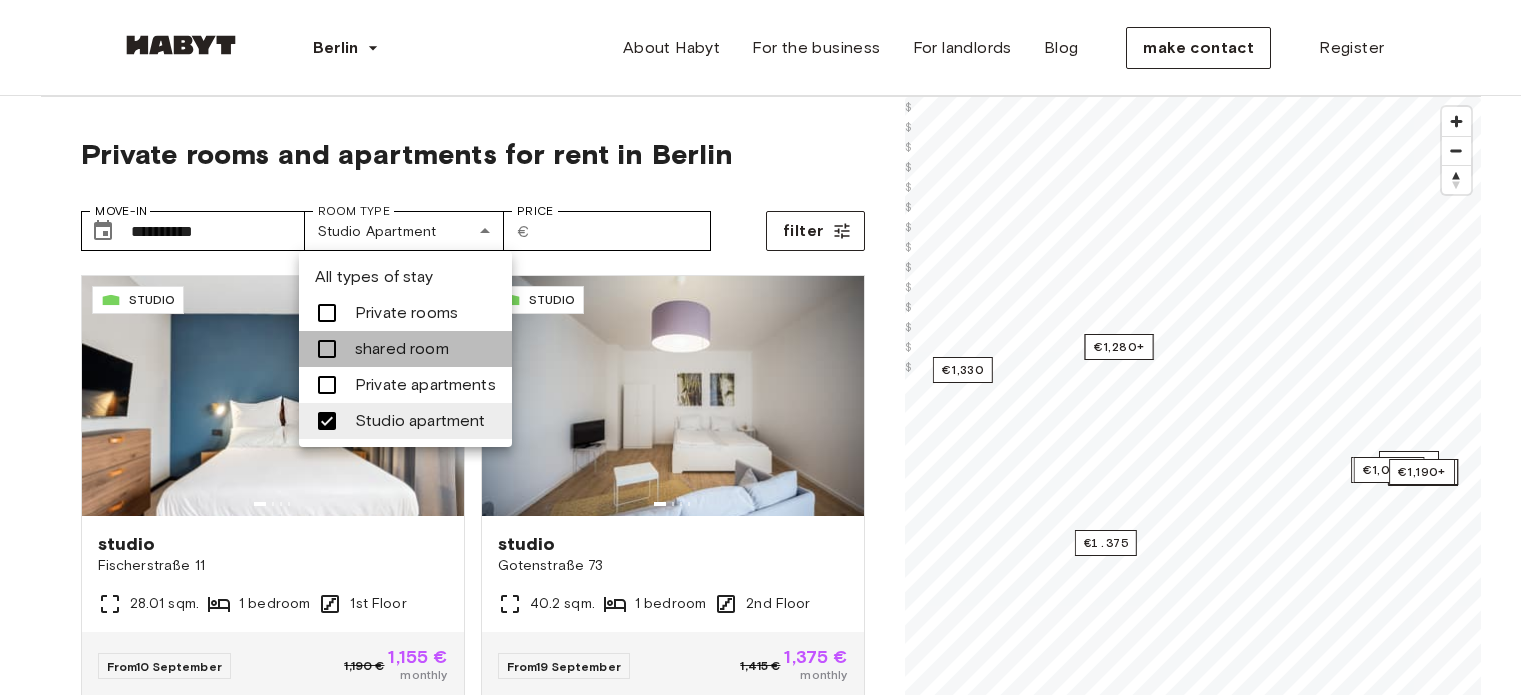click on "shared room" at bounding box center [402, 348] 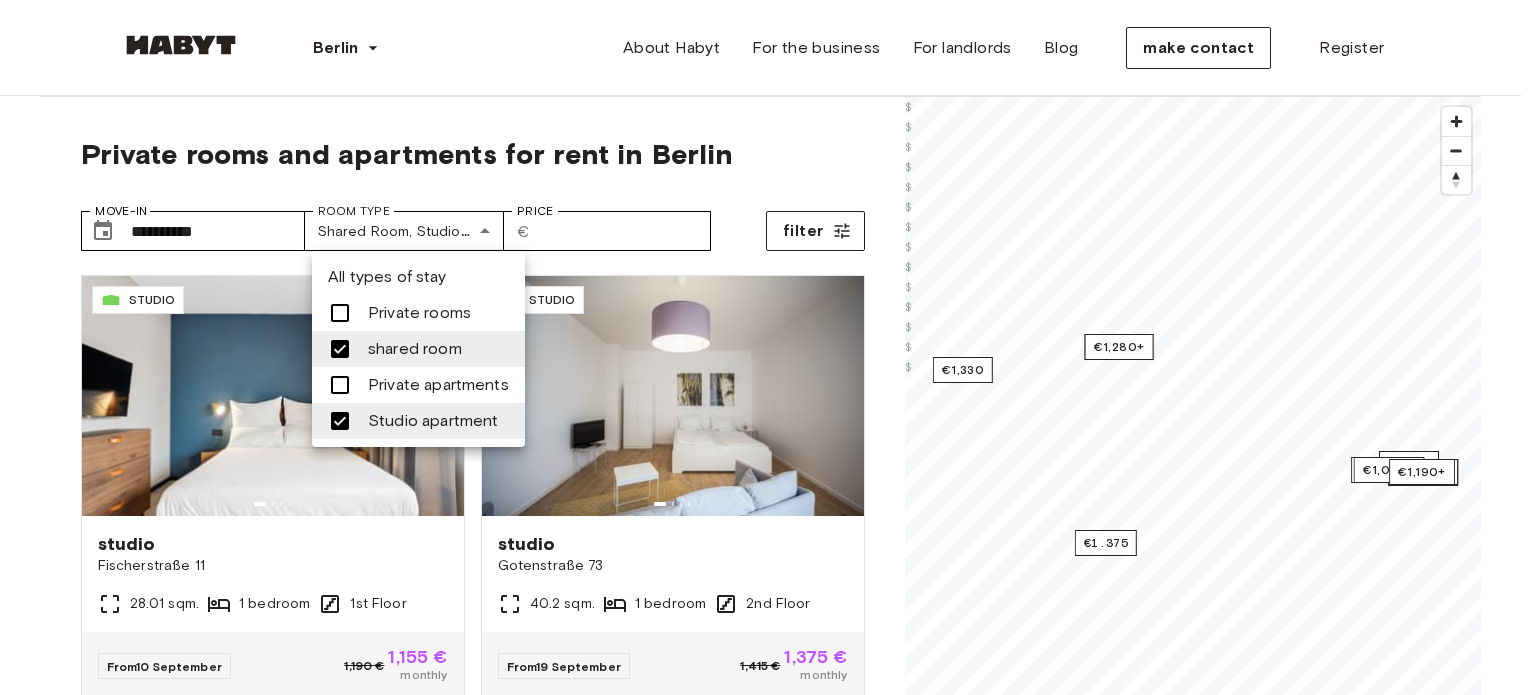 click on "Private rooms" at bounding box center (419, 313) 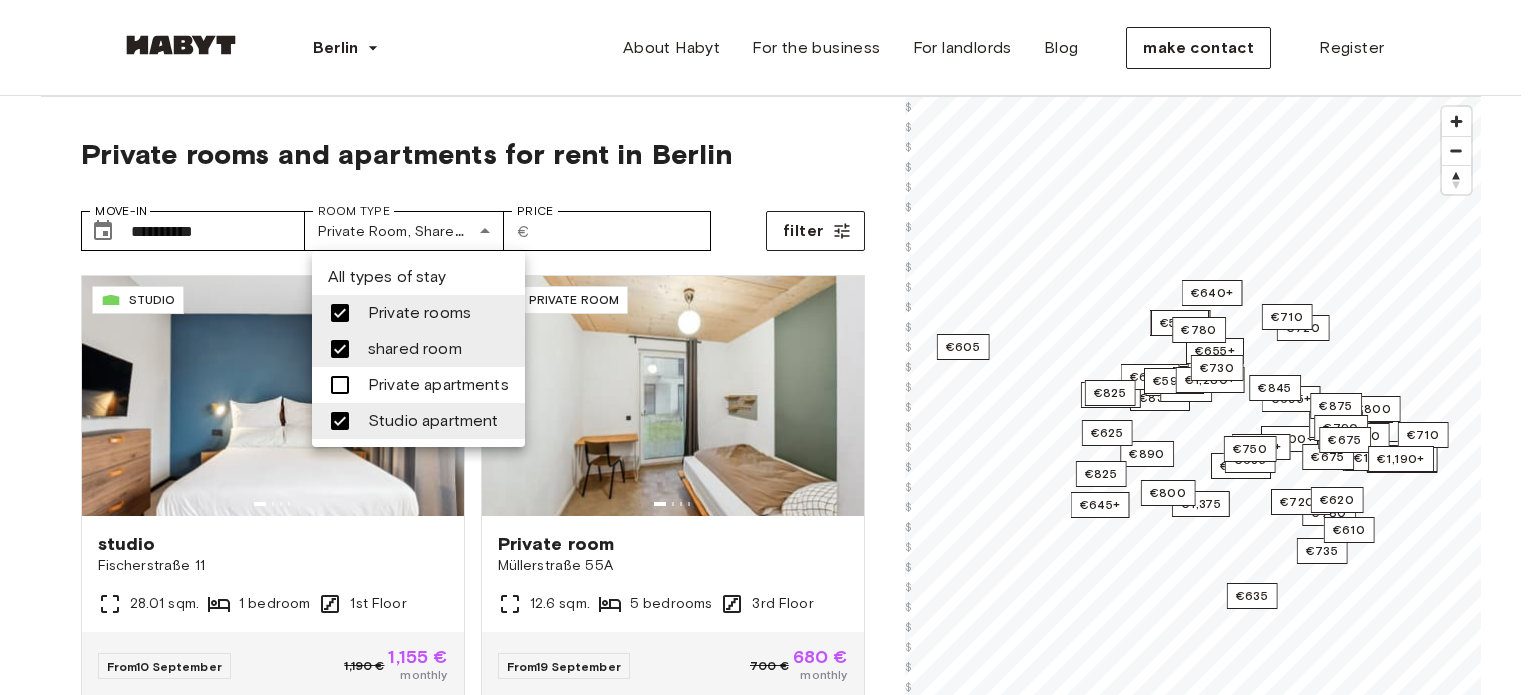 click on "Studio apartment" at bounding box center (433, 420) 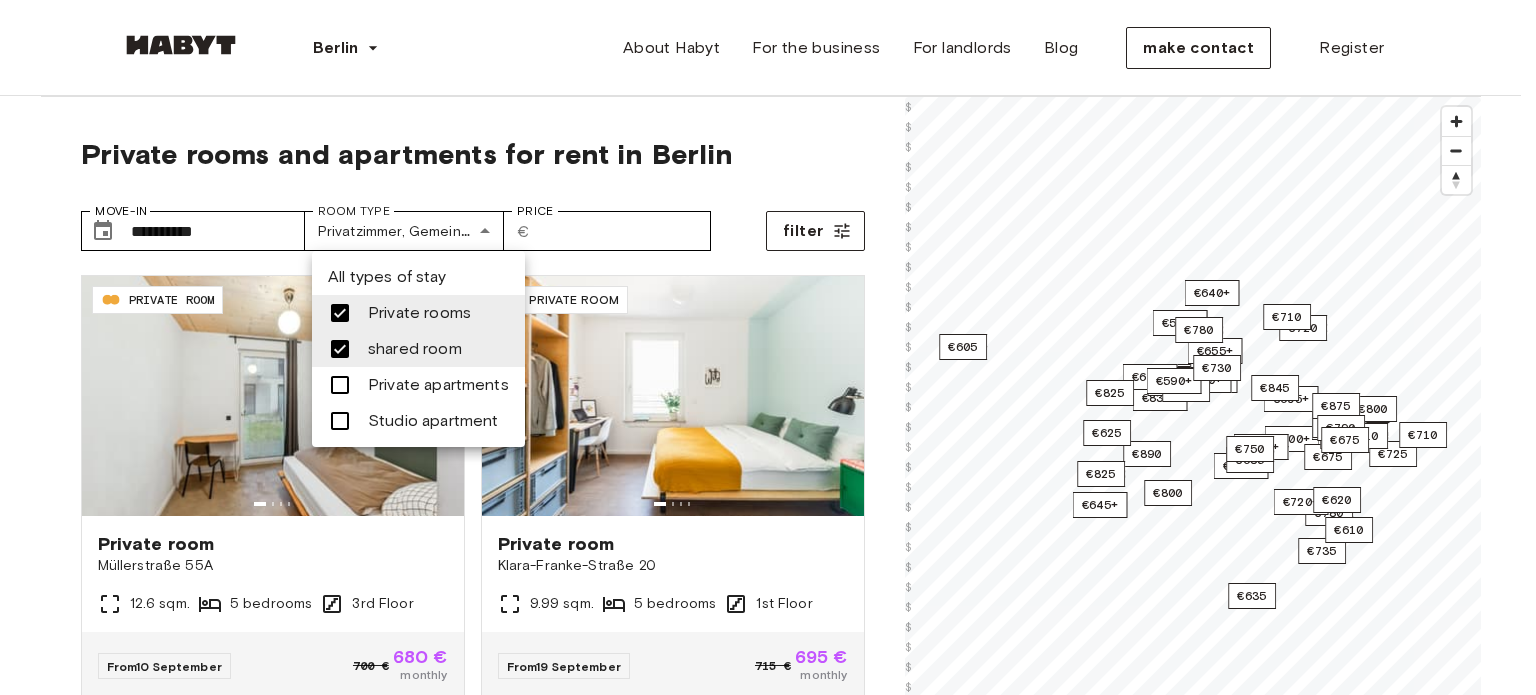 click on "shared room" at bounding box center [415, 348] 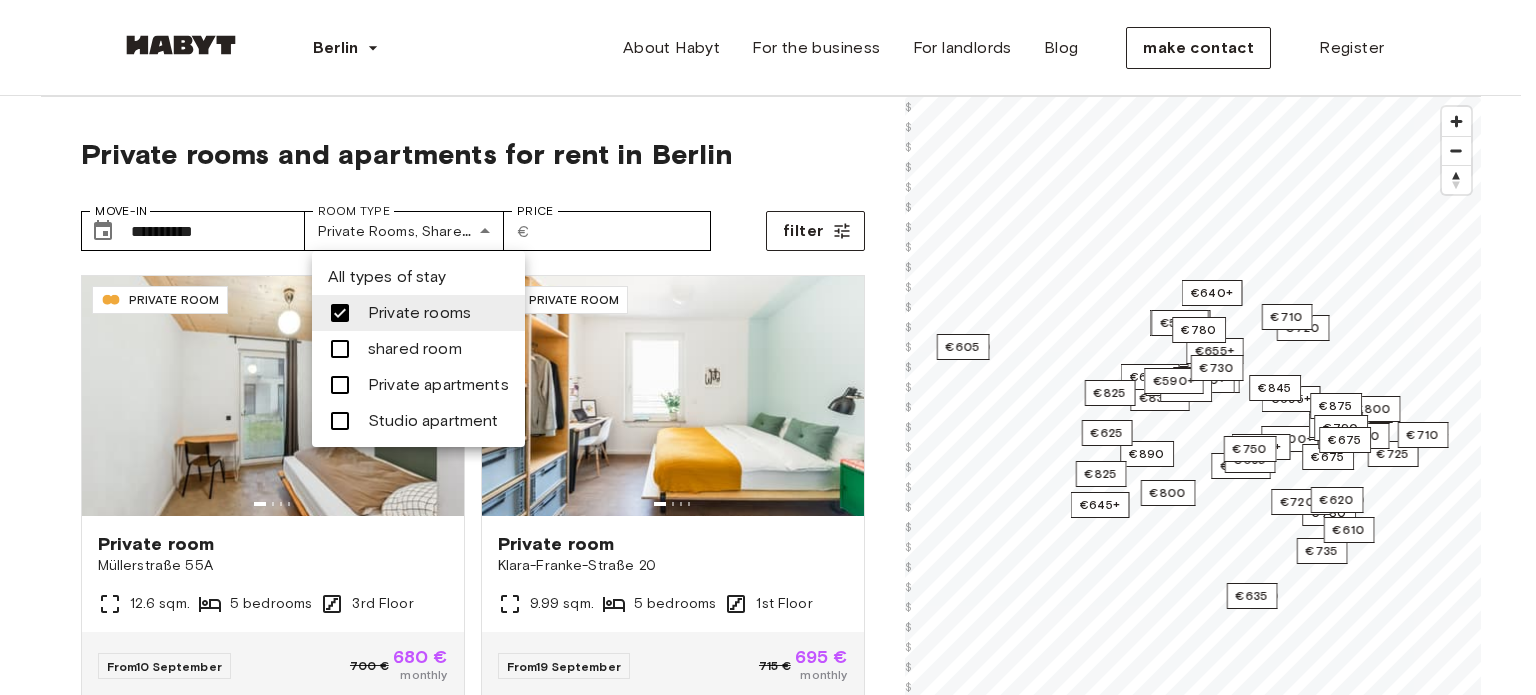 click at bounding box center (768, 347) 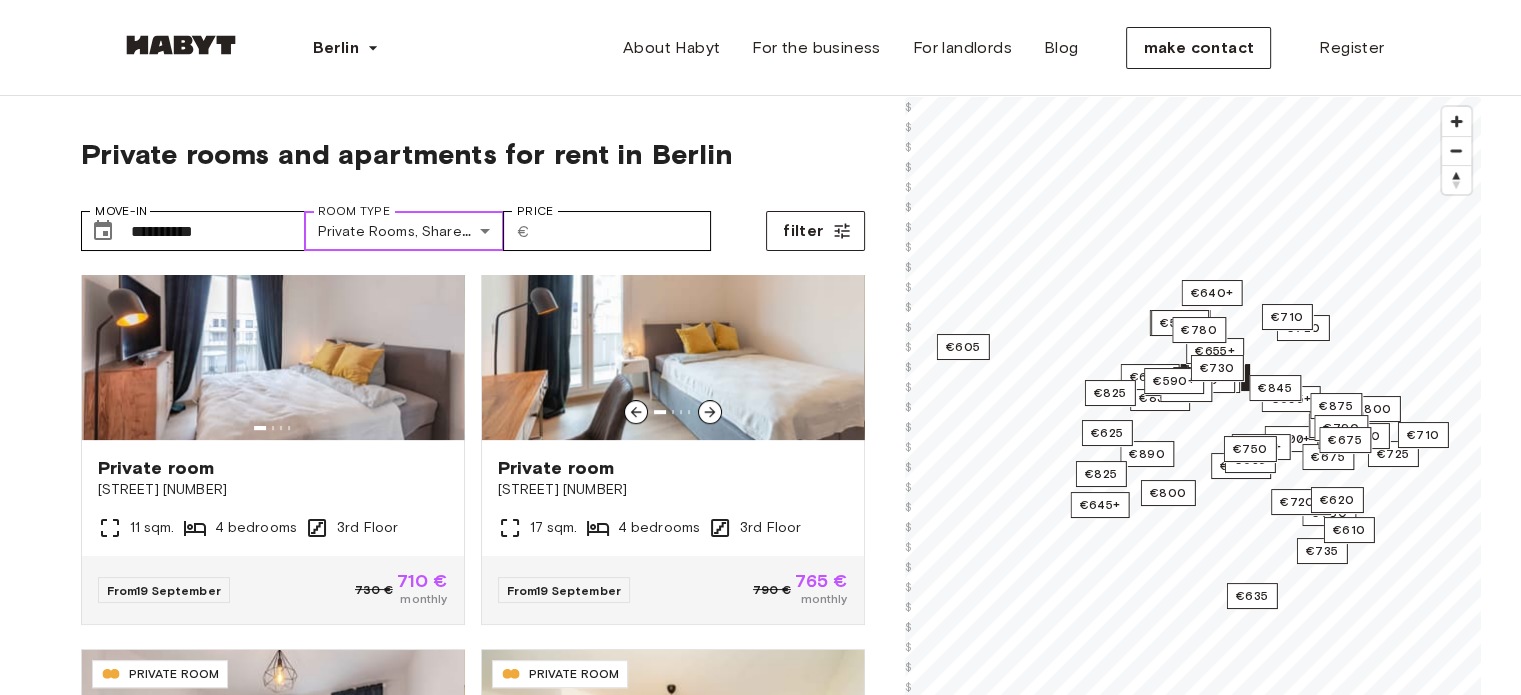 scroll, scrollTop: 987, scrollLeft: 0, axis: vertical 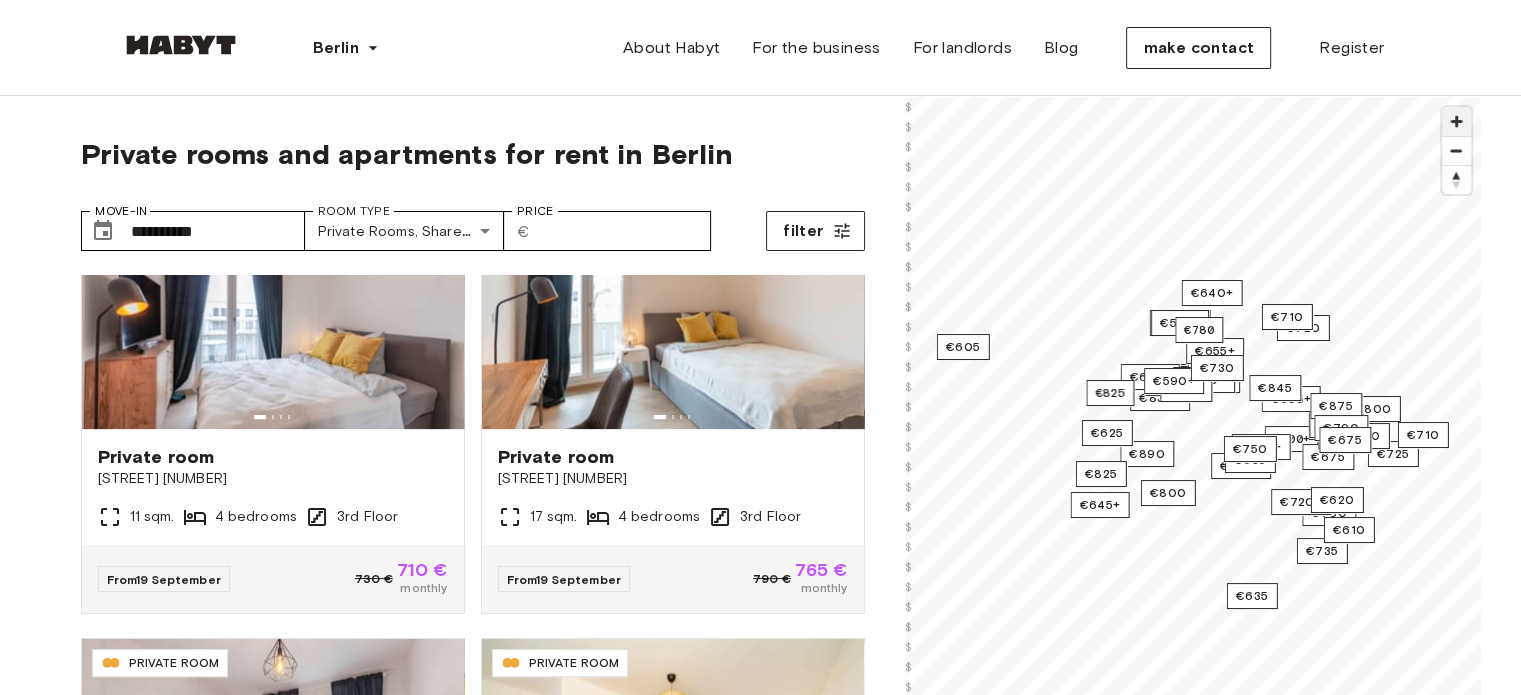 click at bounding box center [1456, 121] 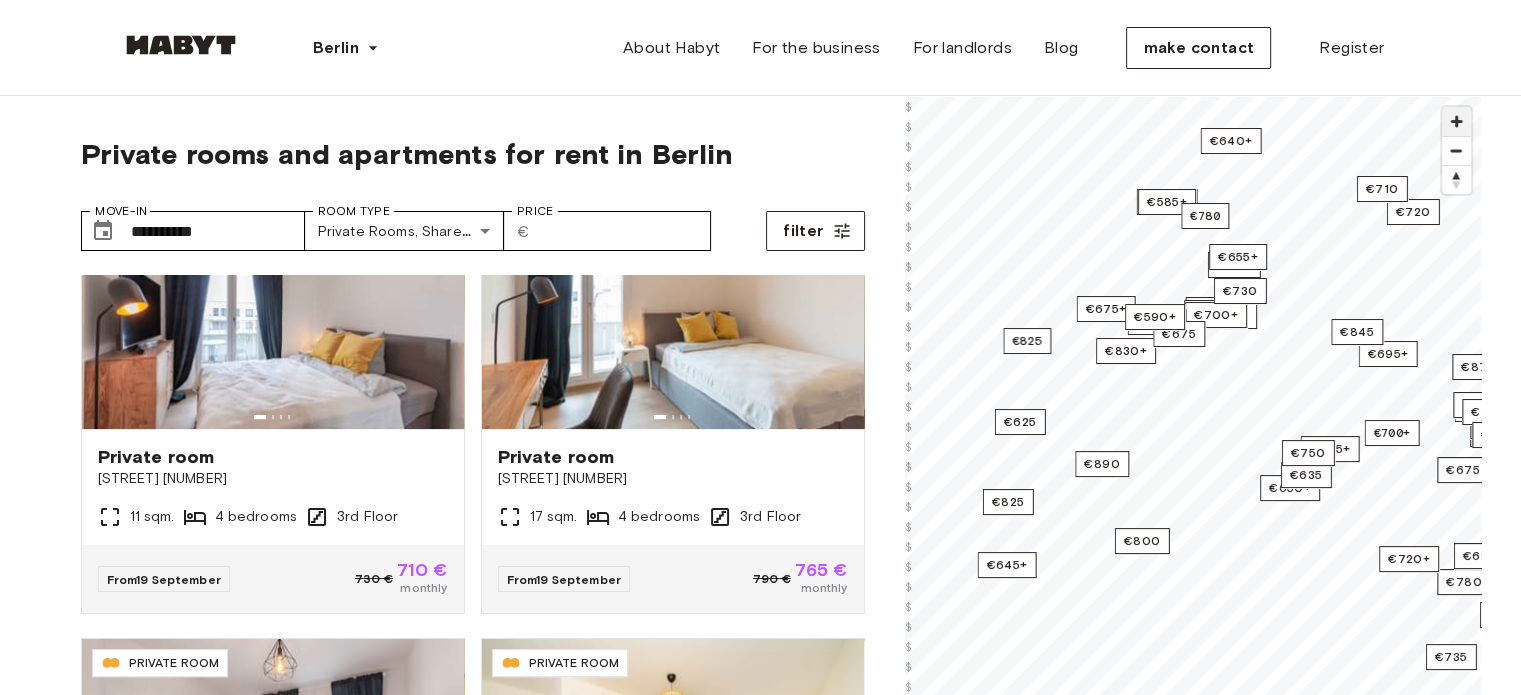 click at bounding box center (1456, 121) 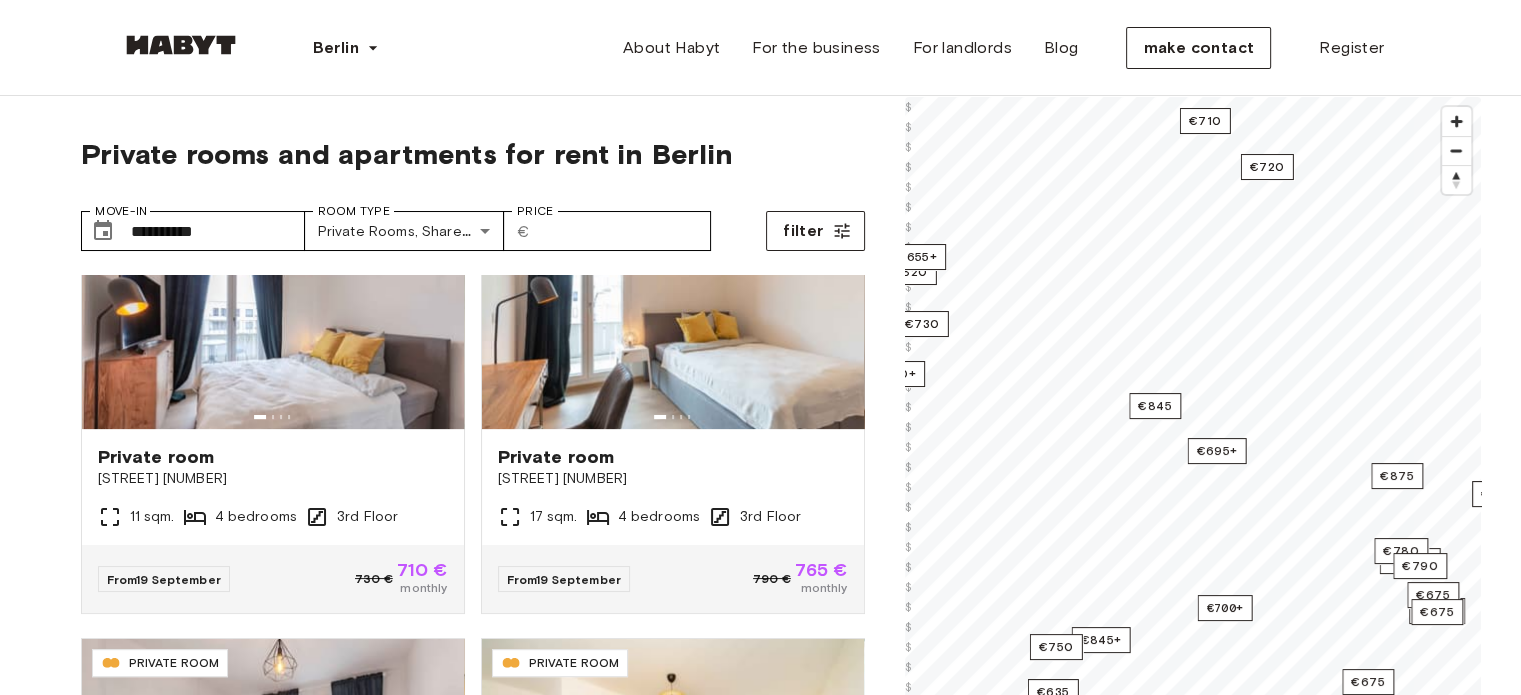 click on "**********" at bounding box center [761, 533] 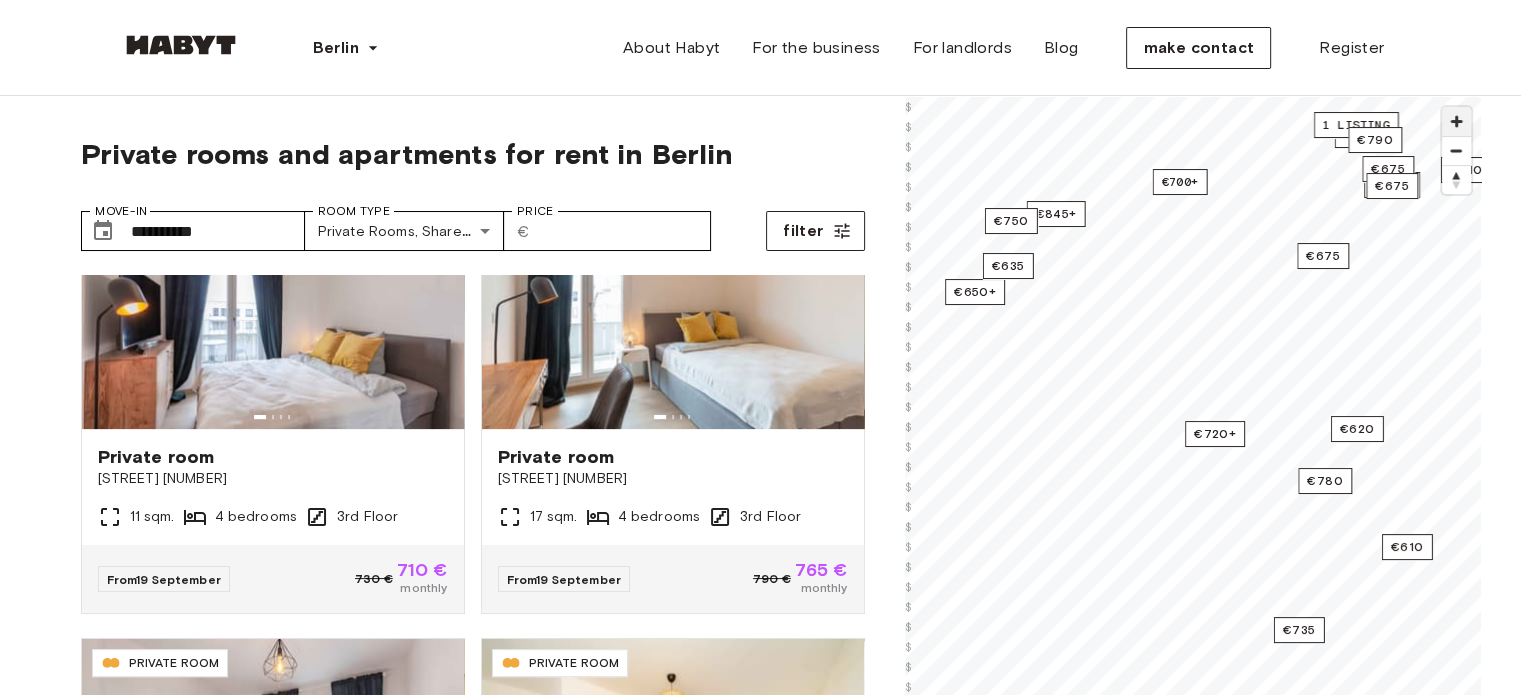 click at bounding box center (1456, 121) 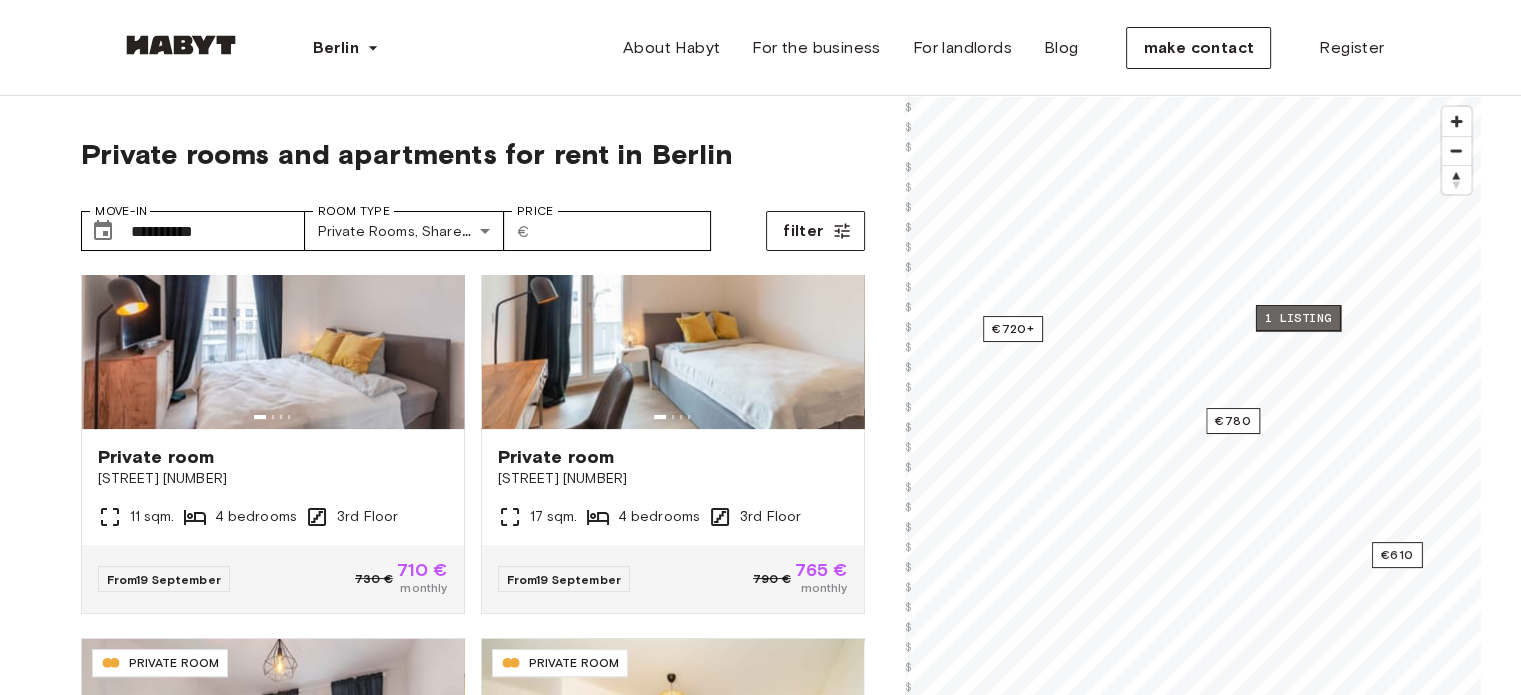 click on "1 listing" at bounding box center (1297, 318) 